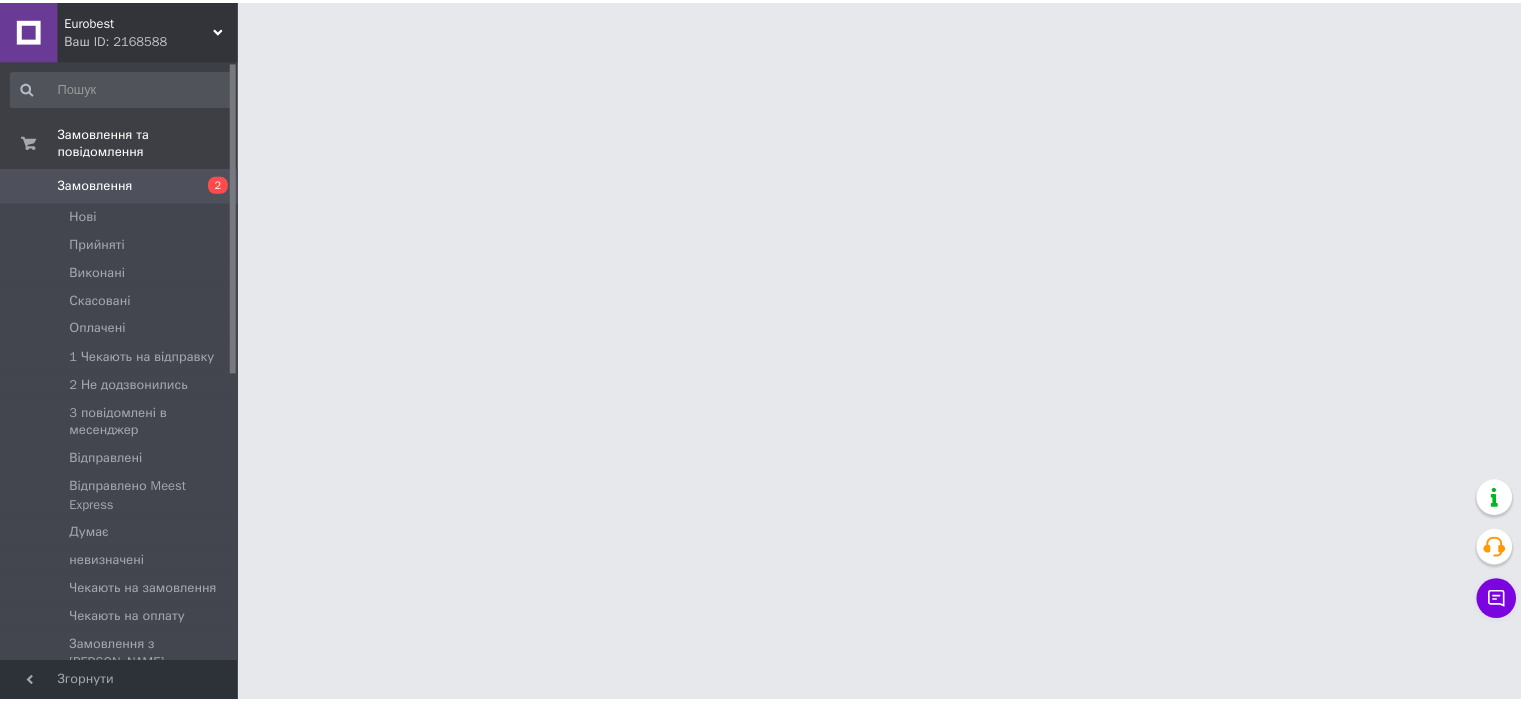scroll, scrollTop: 0, scrollLeft: 0, axis: both 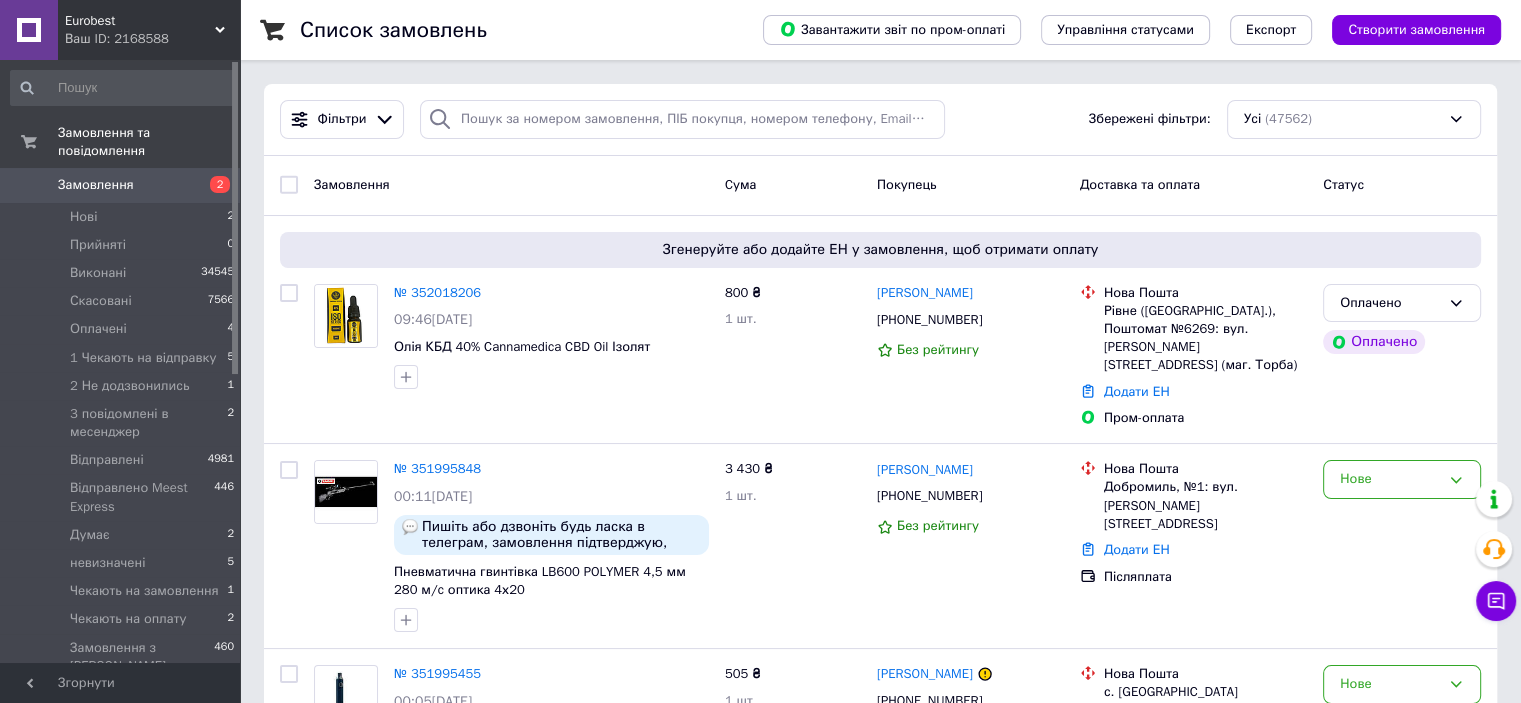 click on "Нові 2" at bounding box center (123, 217) 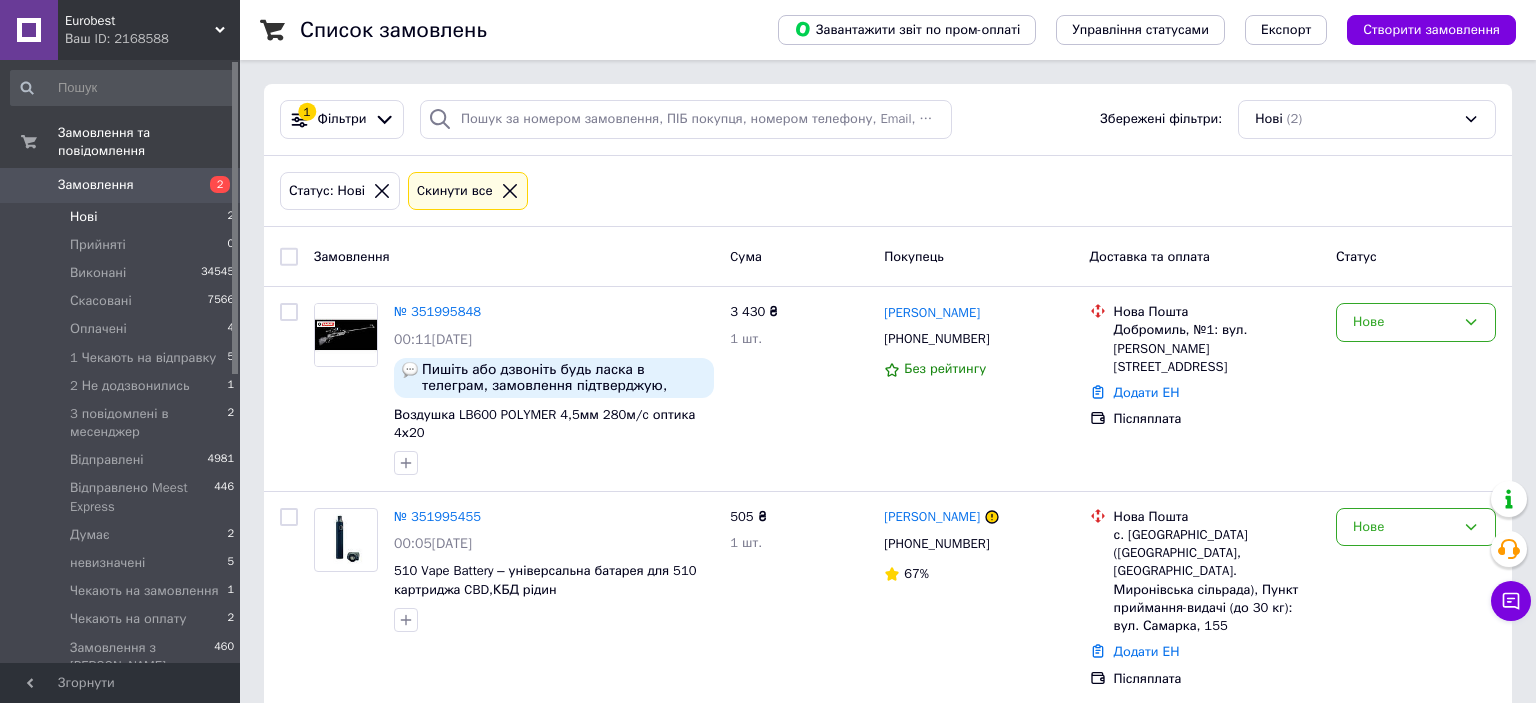 click on "№ 351995848" at bounding box center [437, 311] 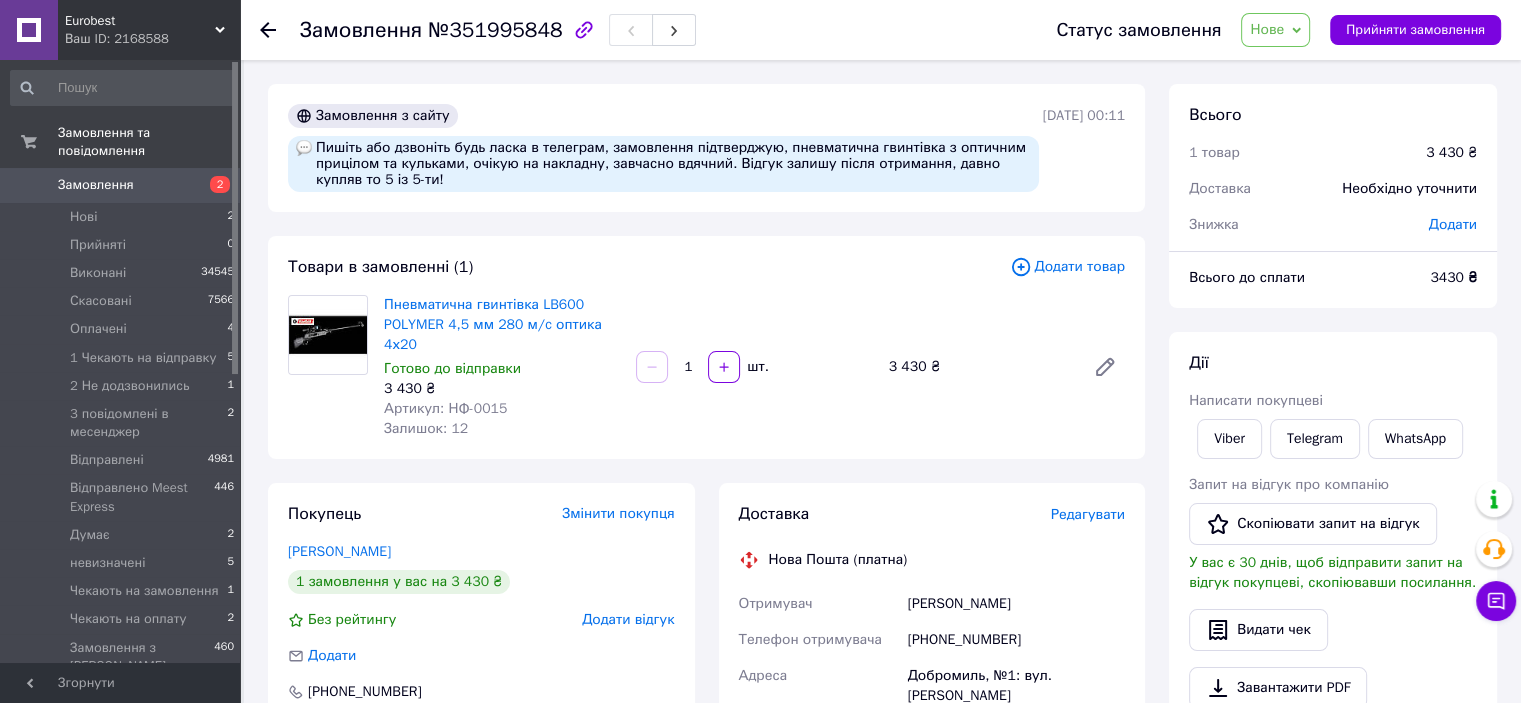 click on "Нове" at bounding box center (1267, 29) 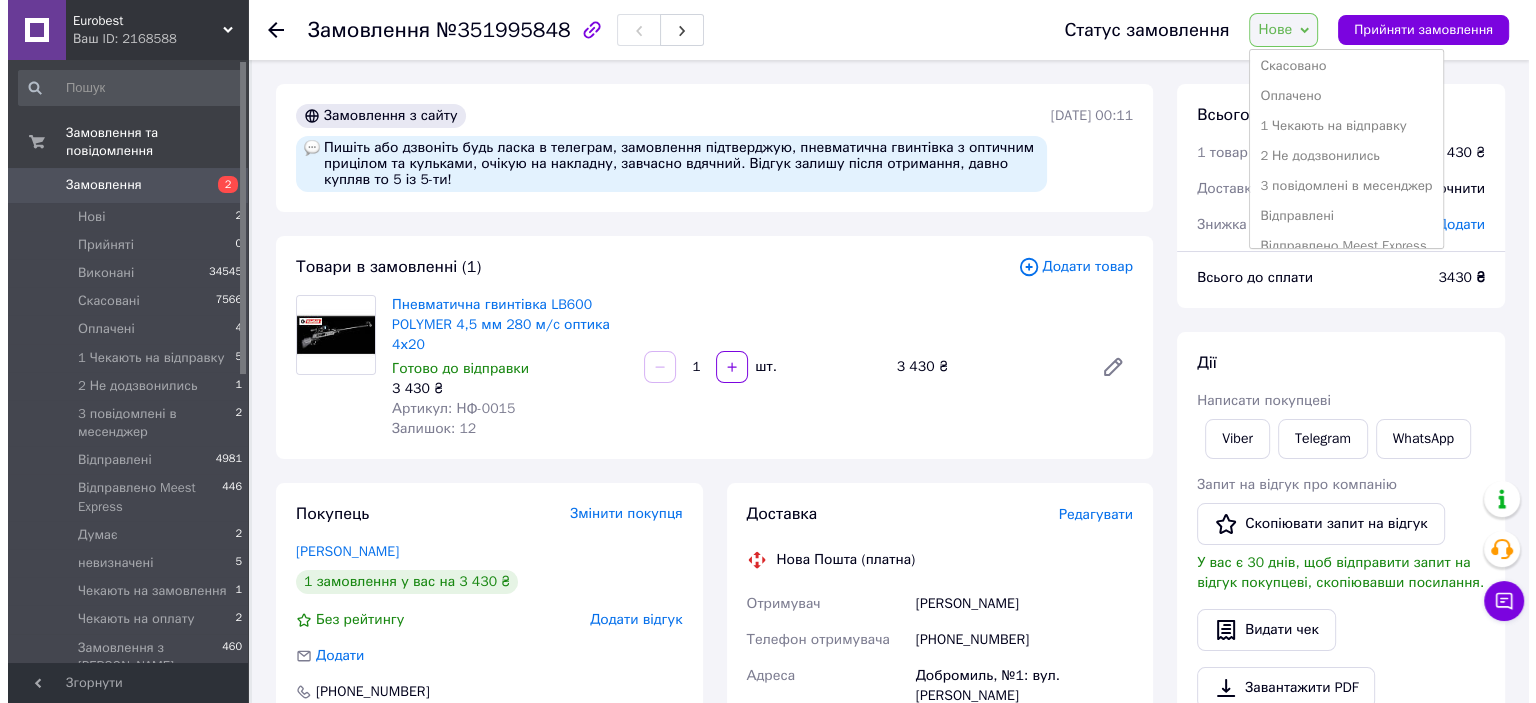 scroll, scrollTop: 100, scrollLeft: 0, axis: vertical 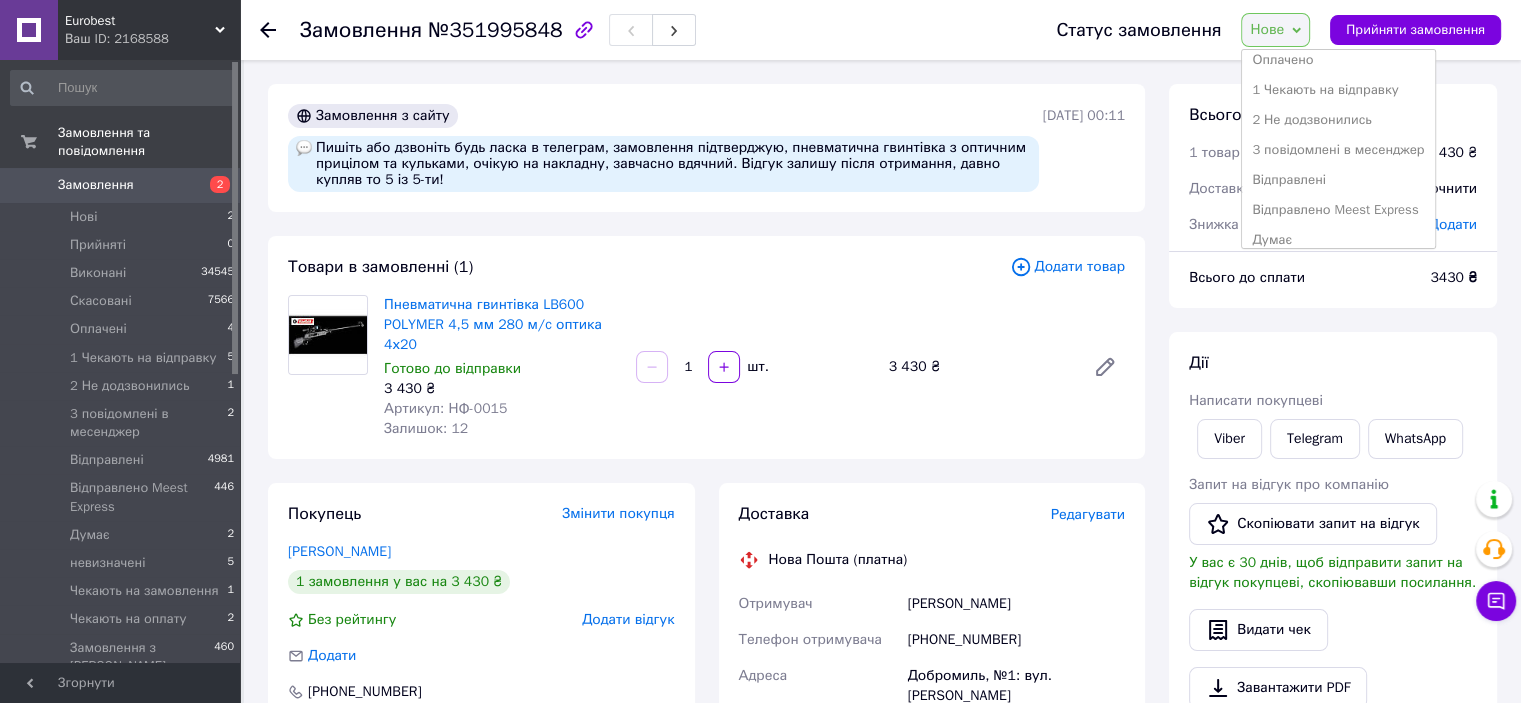 click on "1 Чекають на відправку" at bounding box center (1338, 90) 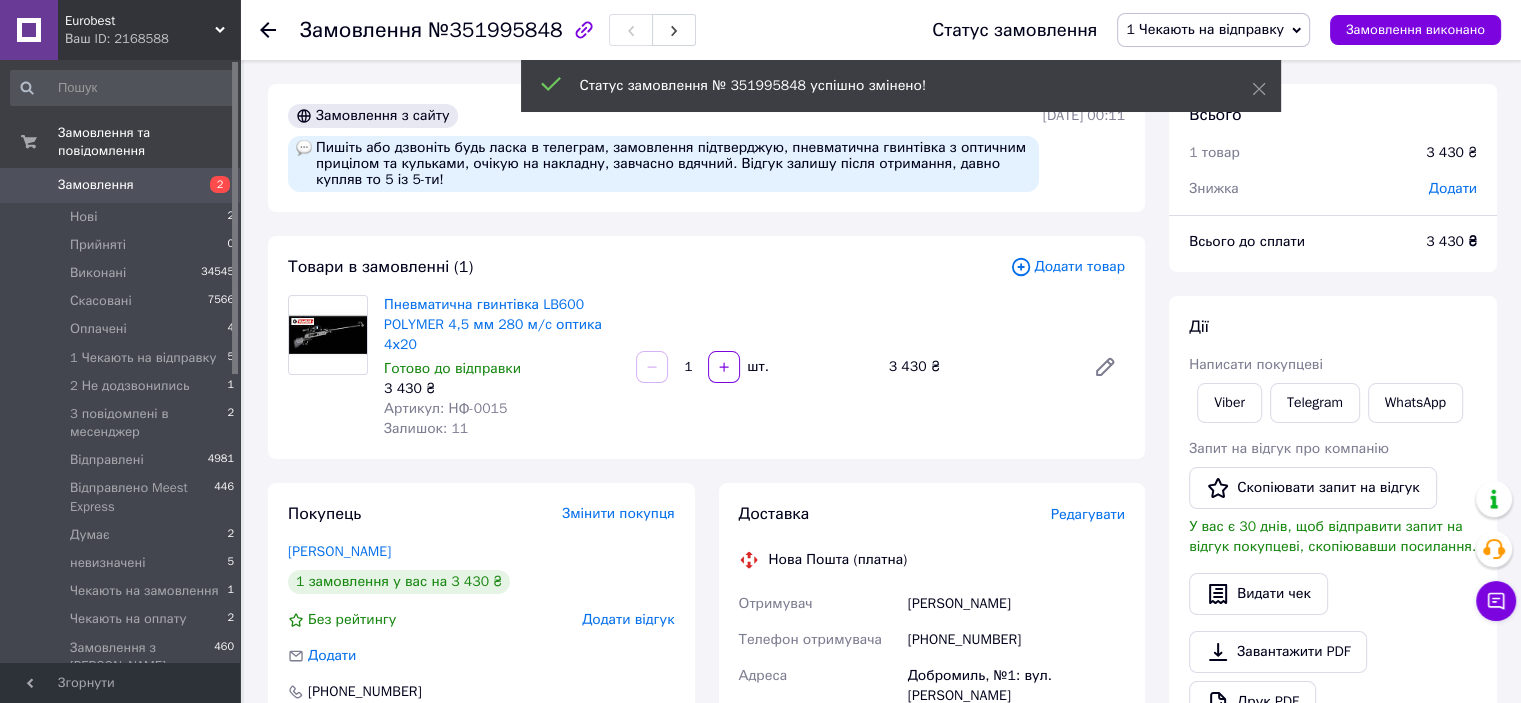 click on "Оплачені 4" at bounding box center [123, 329] 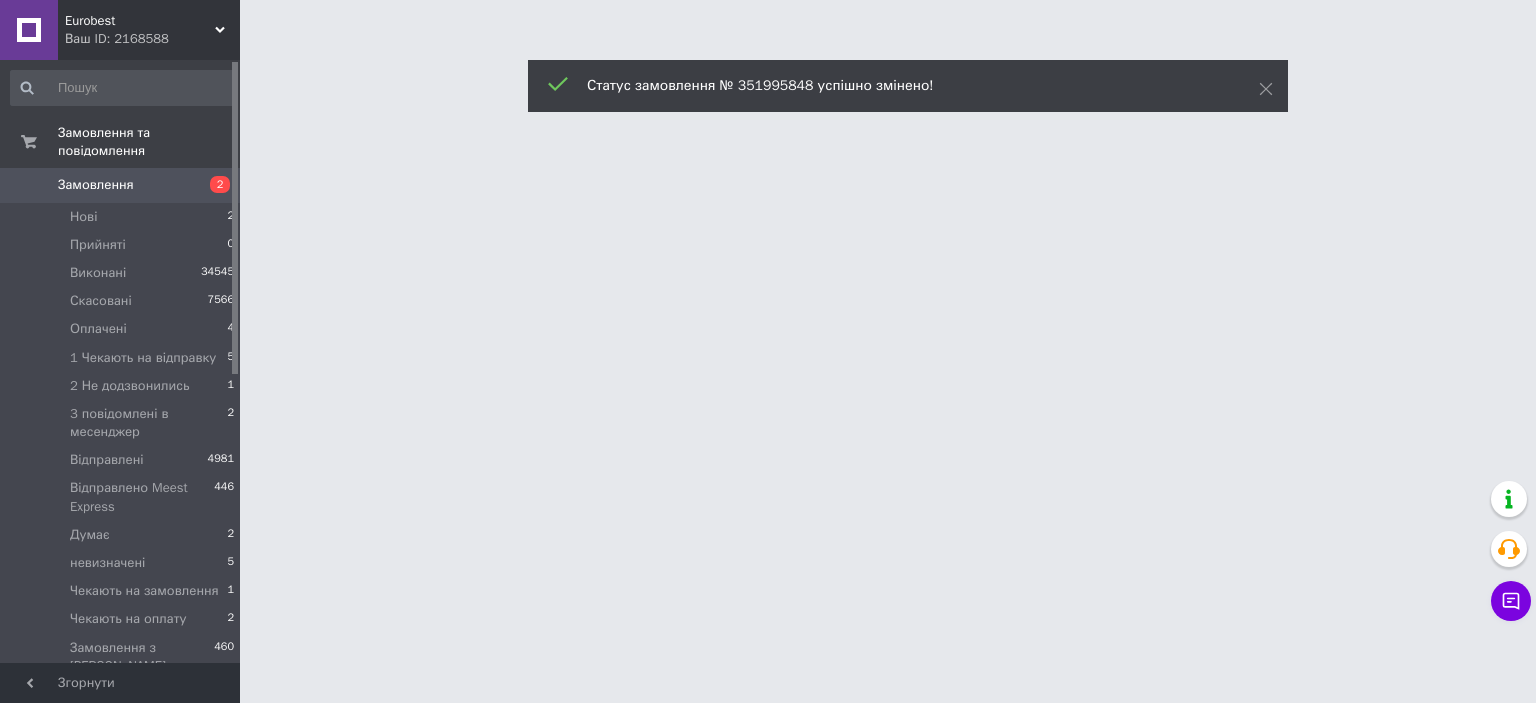 click on "Оплачені 4" at bounding box center [123, 329] 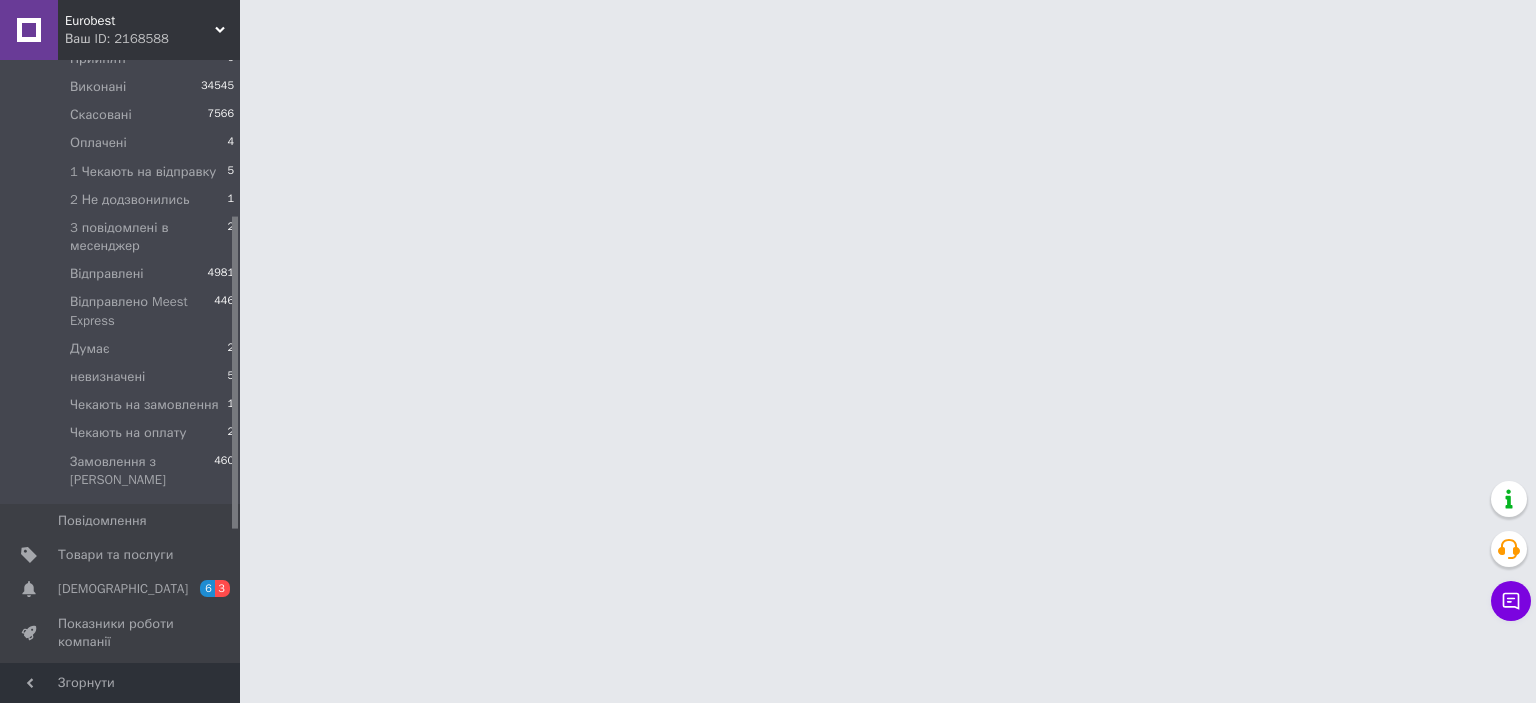 scroll, scrollTop: 300, scrollLeft: 0, axis: vertical 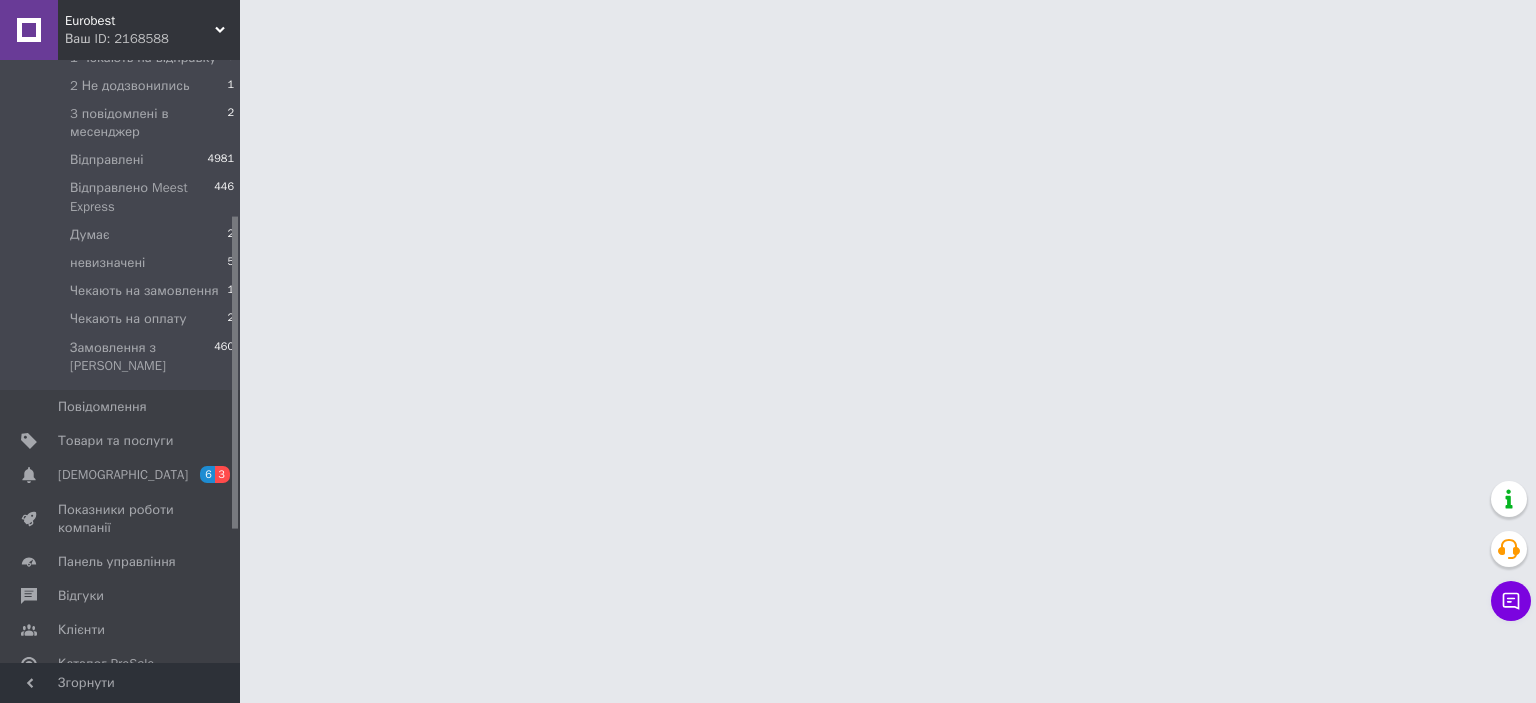 click on "Відгуки" at bounding box center (81, 596) 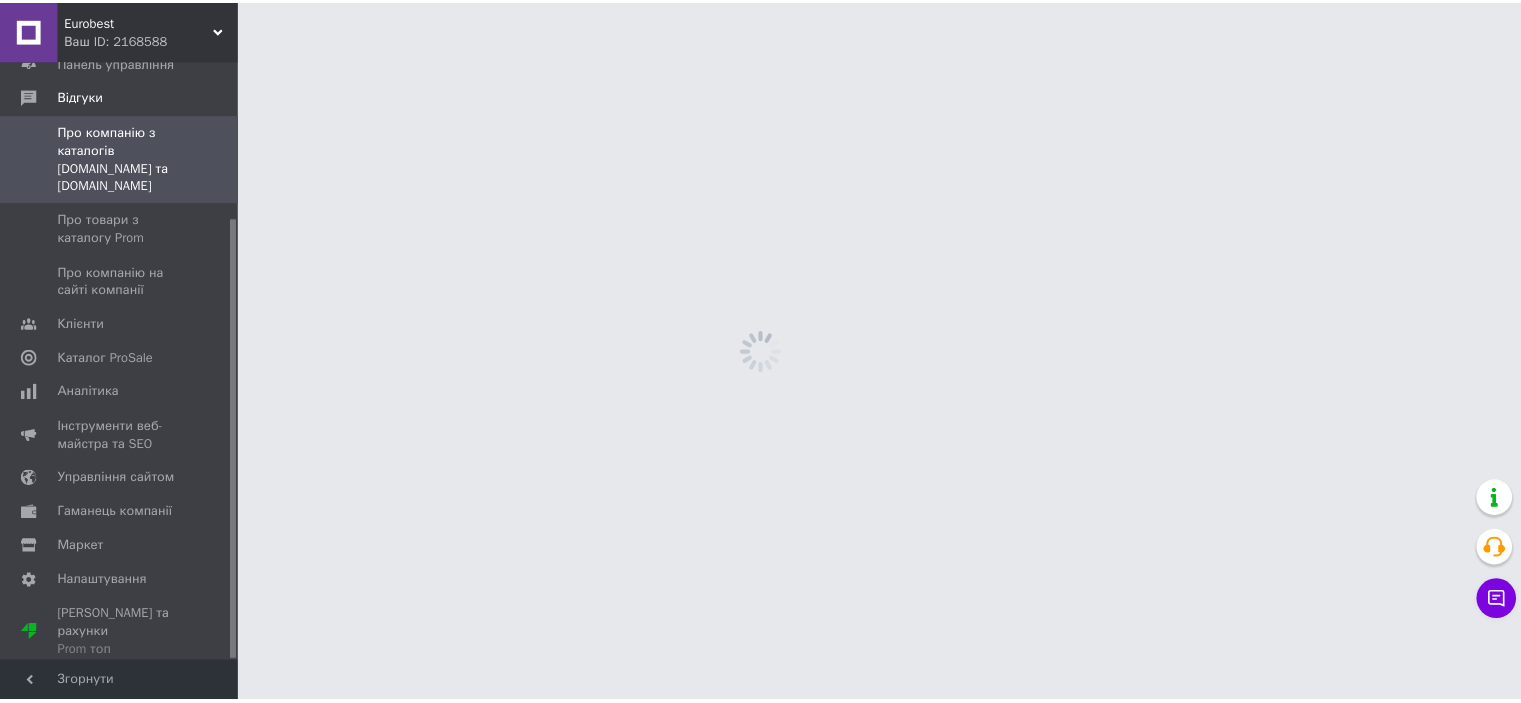 scroll, scrollTop: 213, scrollLeft: 0, axis: vertical 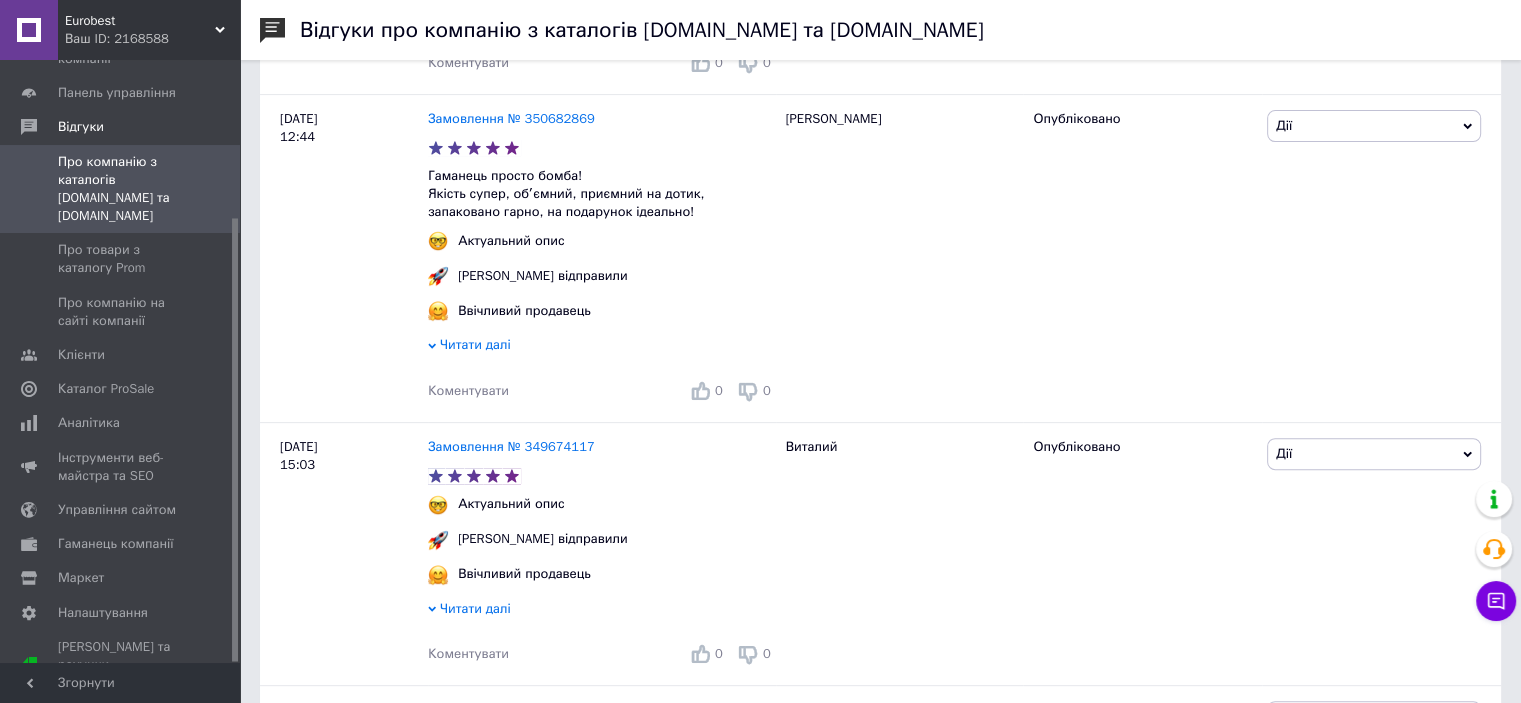 click on "Про товари з каталогу Prom" at bounding box center (121, 259) 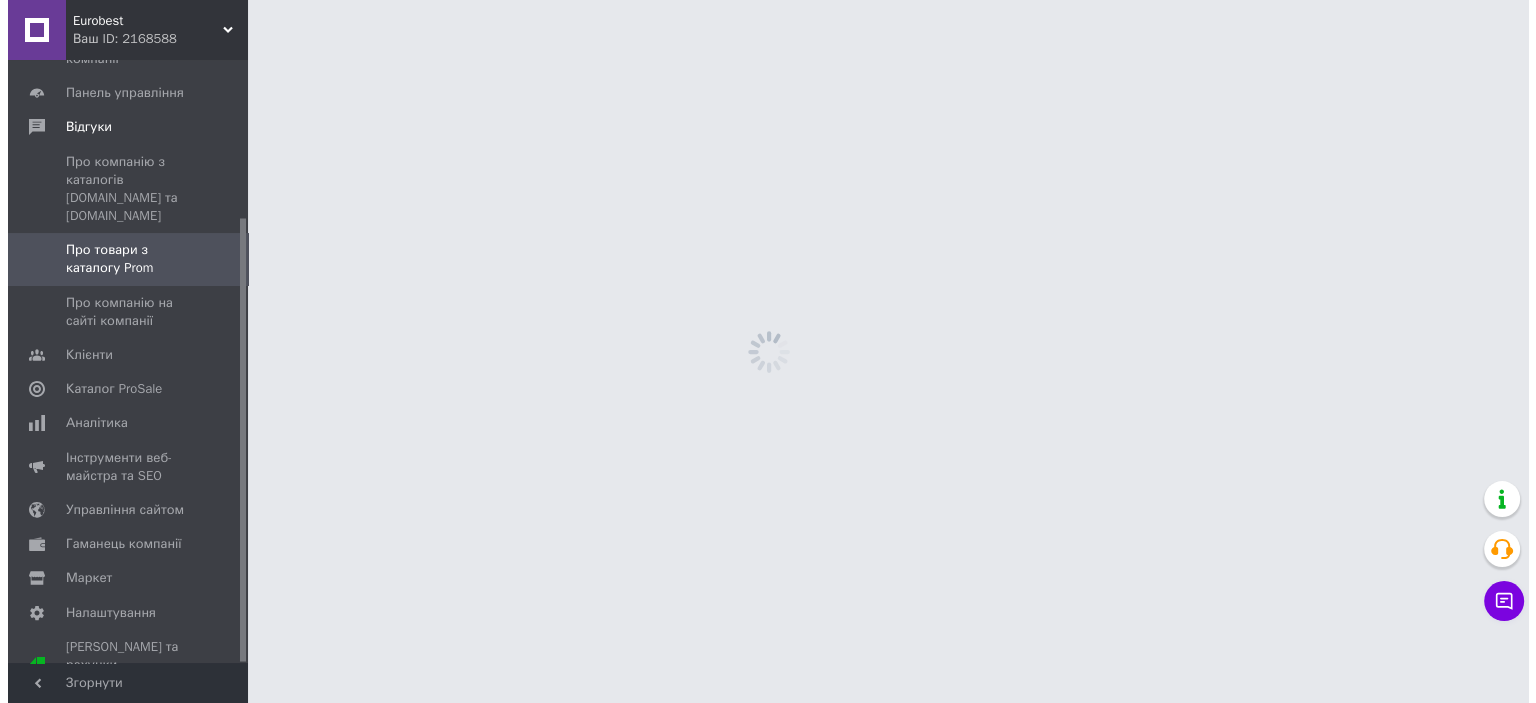 scroll, scrollTop: 0, scrollLeft: 0, axis: both 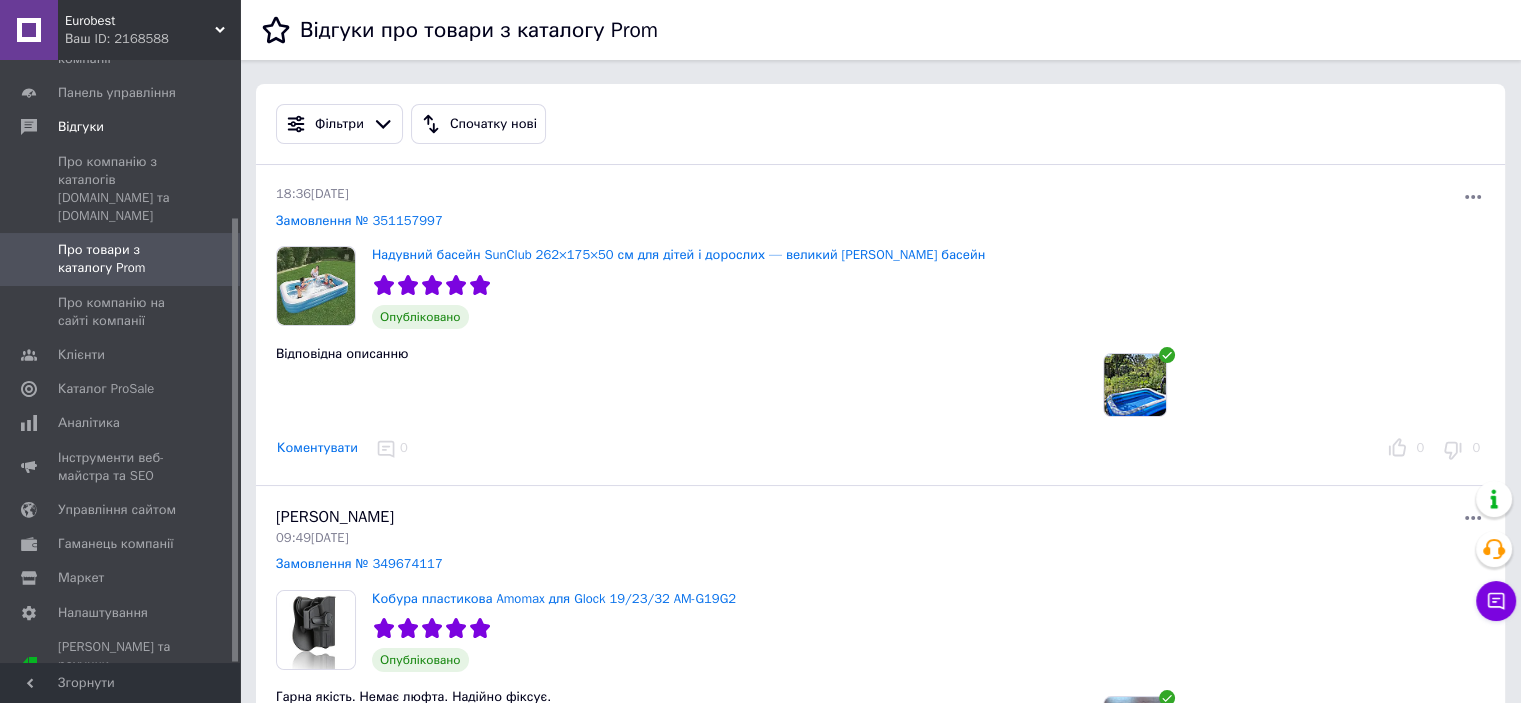 click at bounding box center (1135, 385) 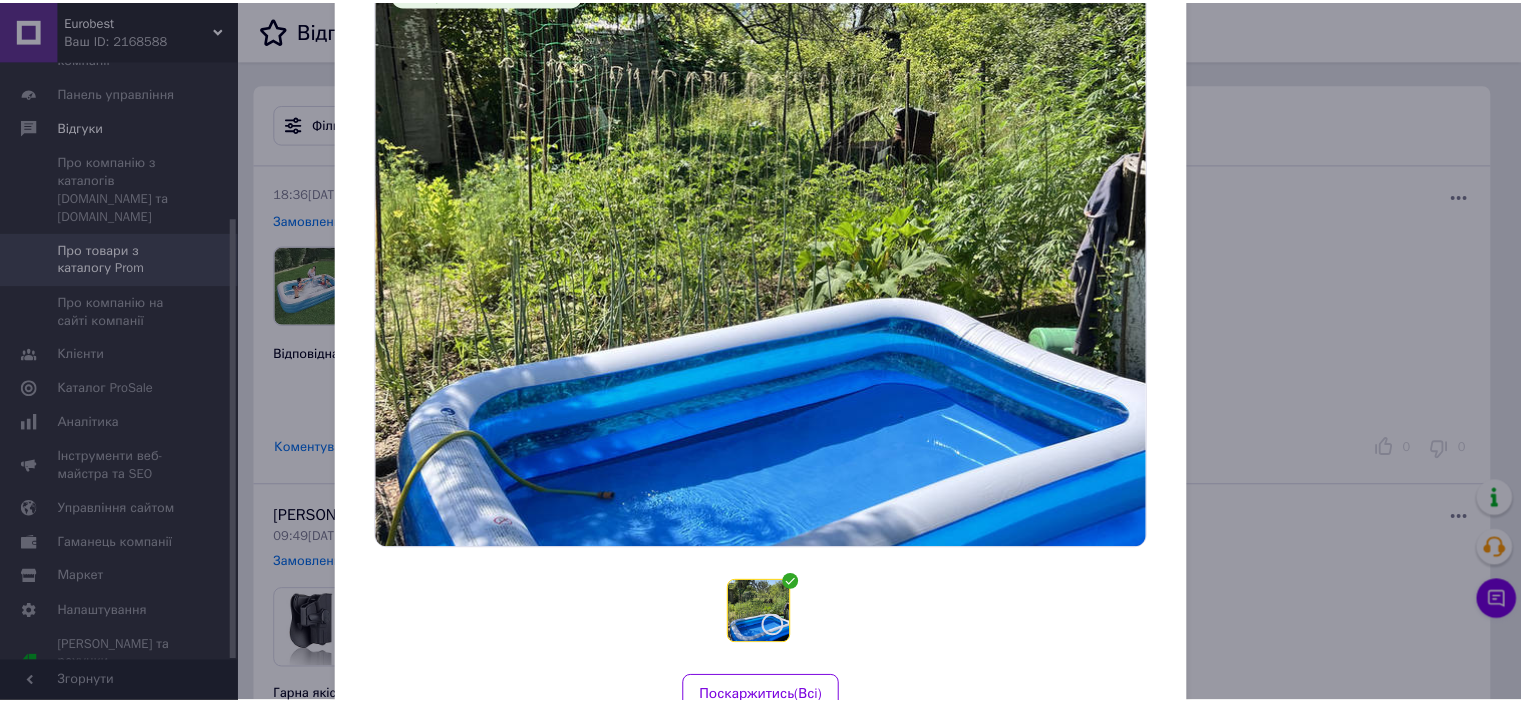 scroll, scrollTop: 0, scrollLeft: 0, axis: both 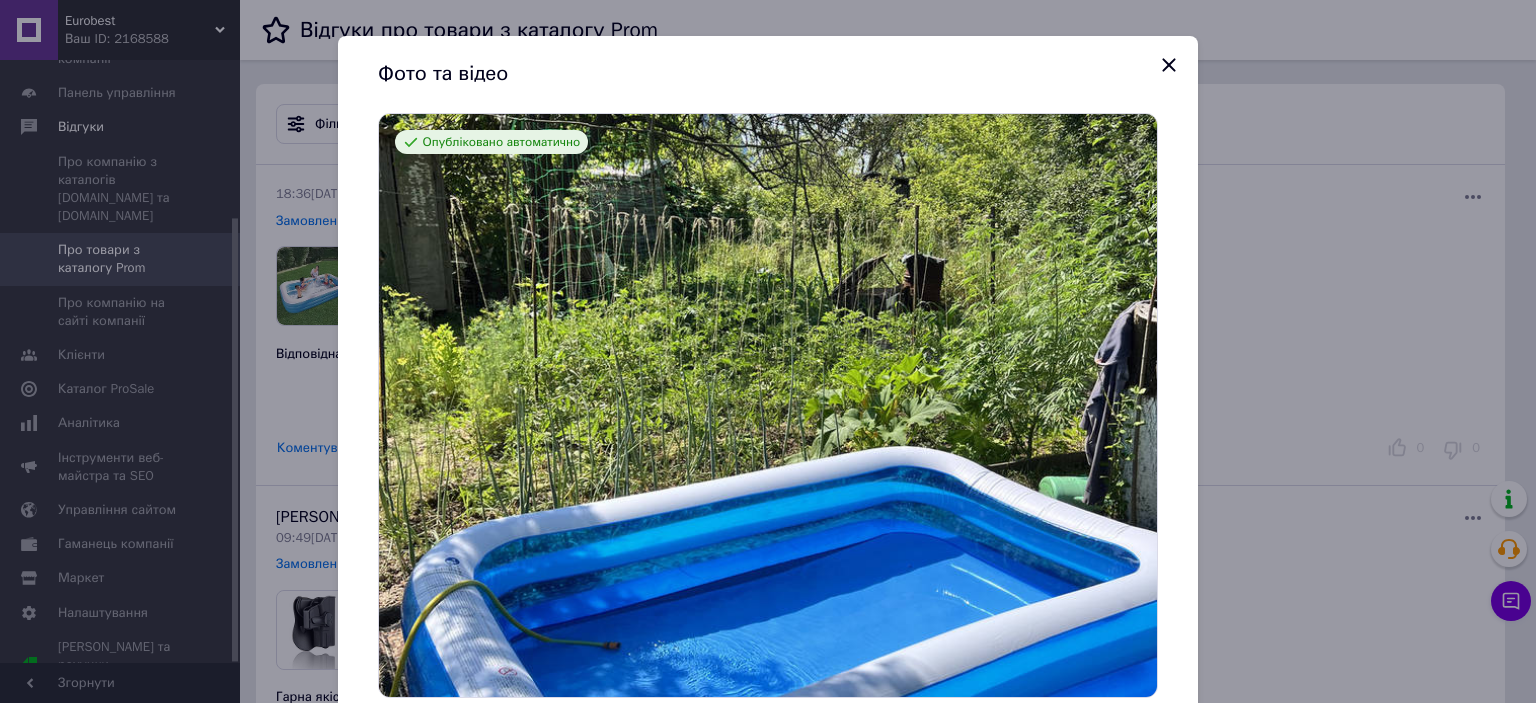click 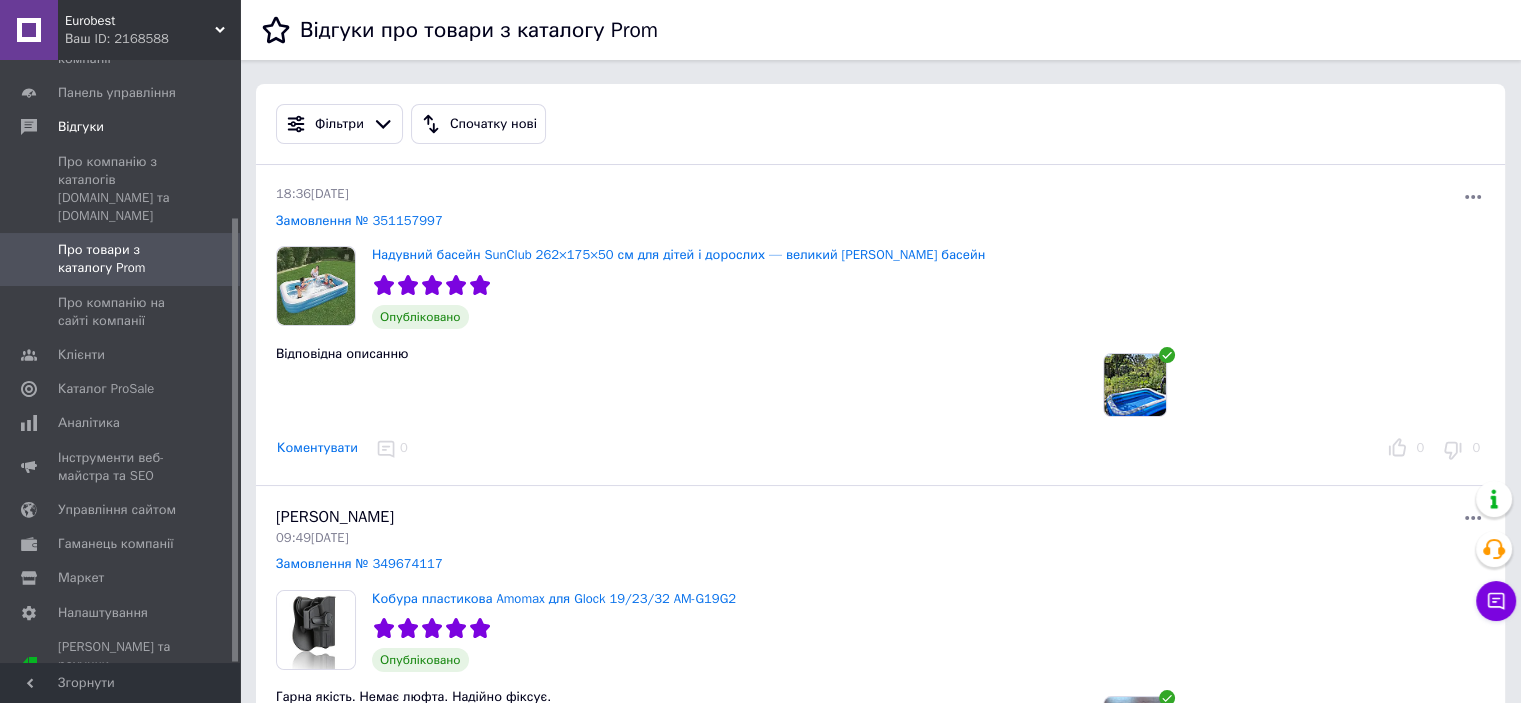 click on "Про компанію на сайті компанії" at bounding box center (121, 312) 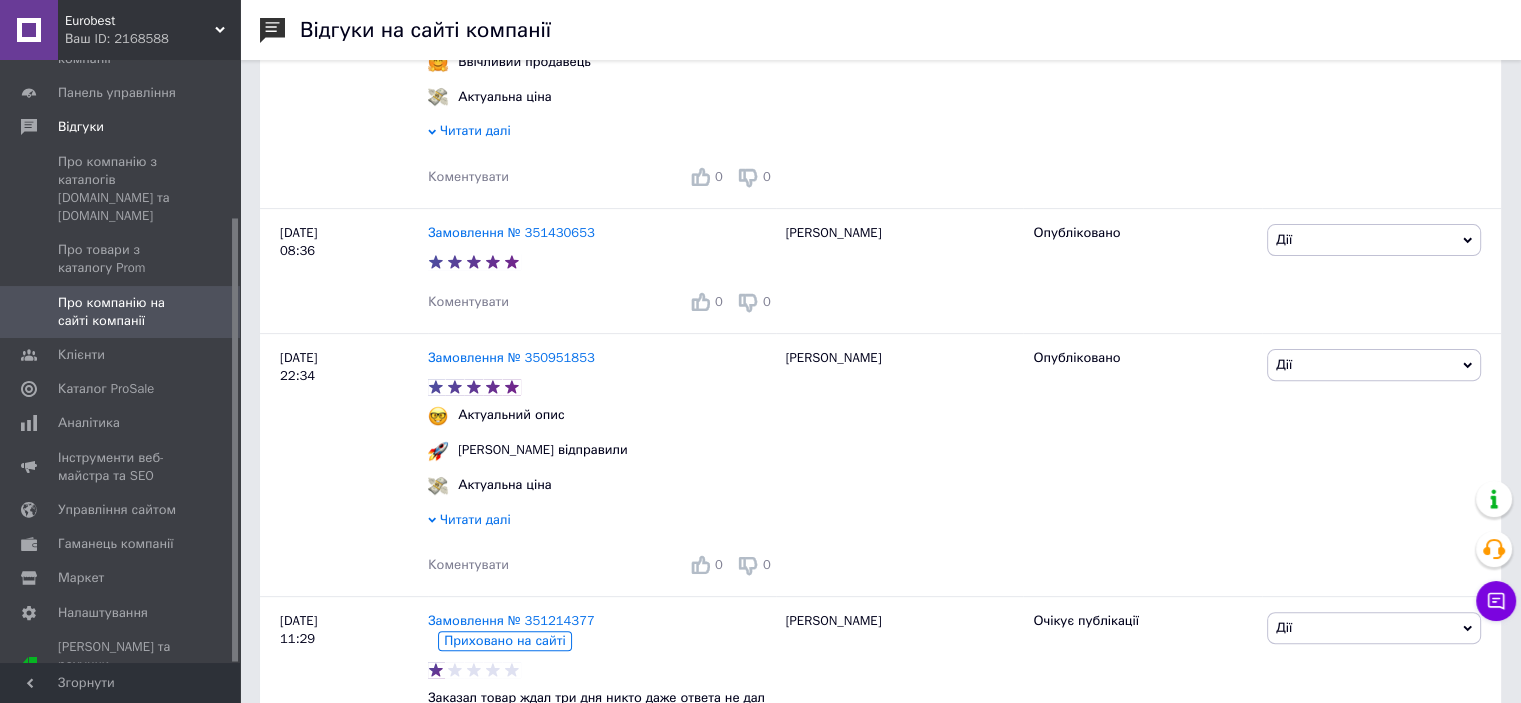 scroll, scrollTop: 600, scrollLeft: 0, axis: vertical 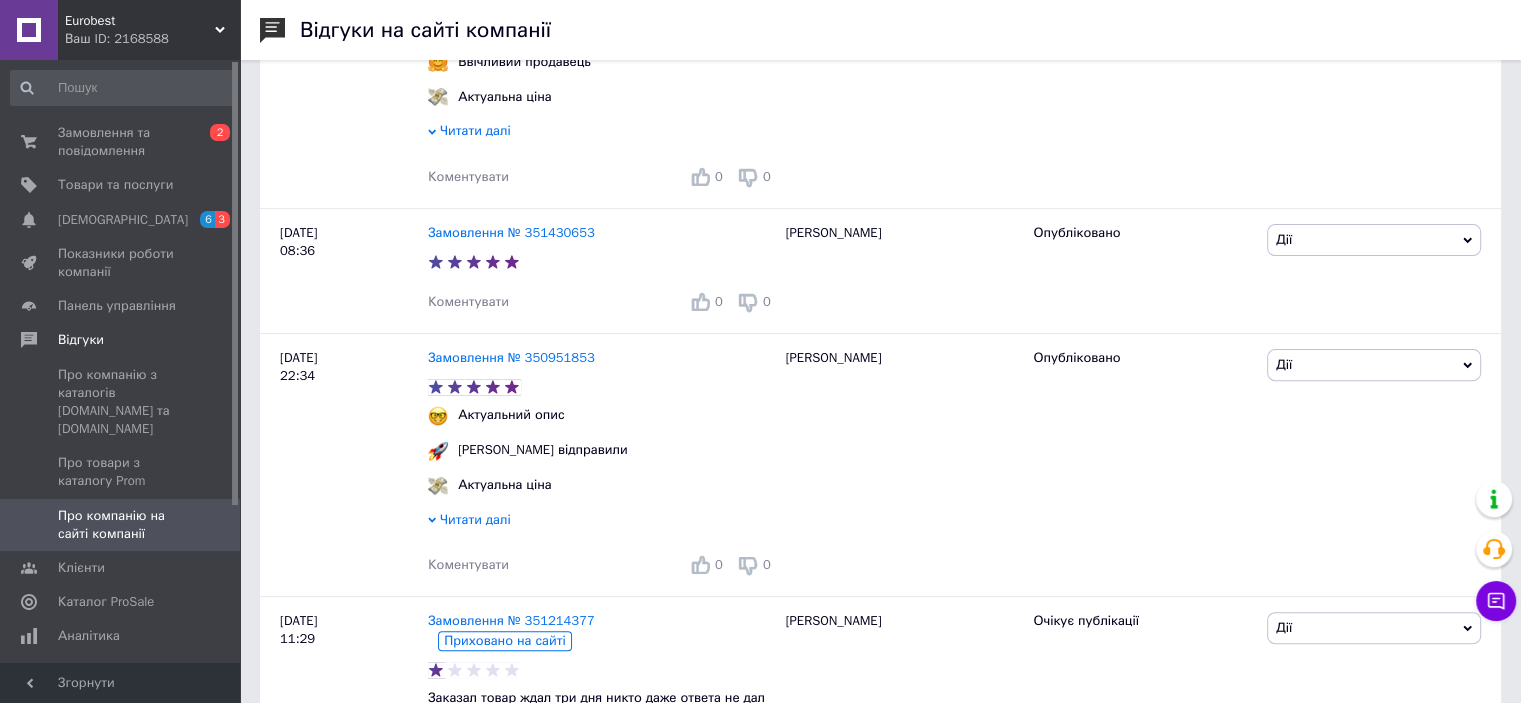 click on "Замовлення та повідомлення" at bounding box center (121, 142) 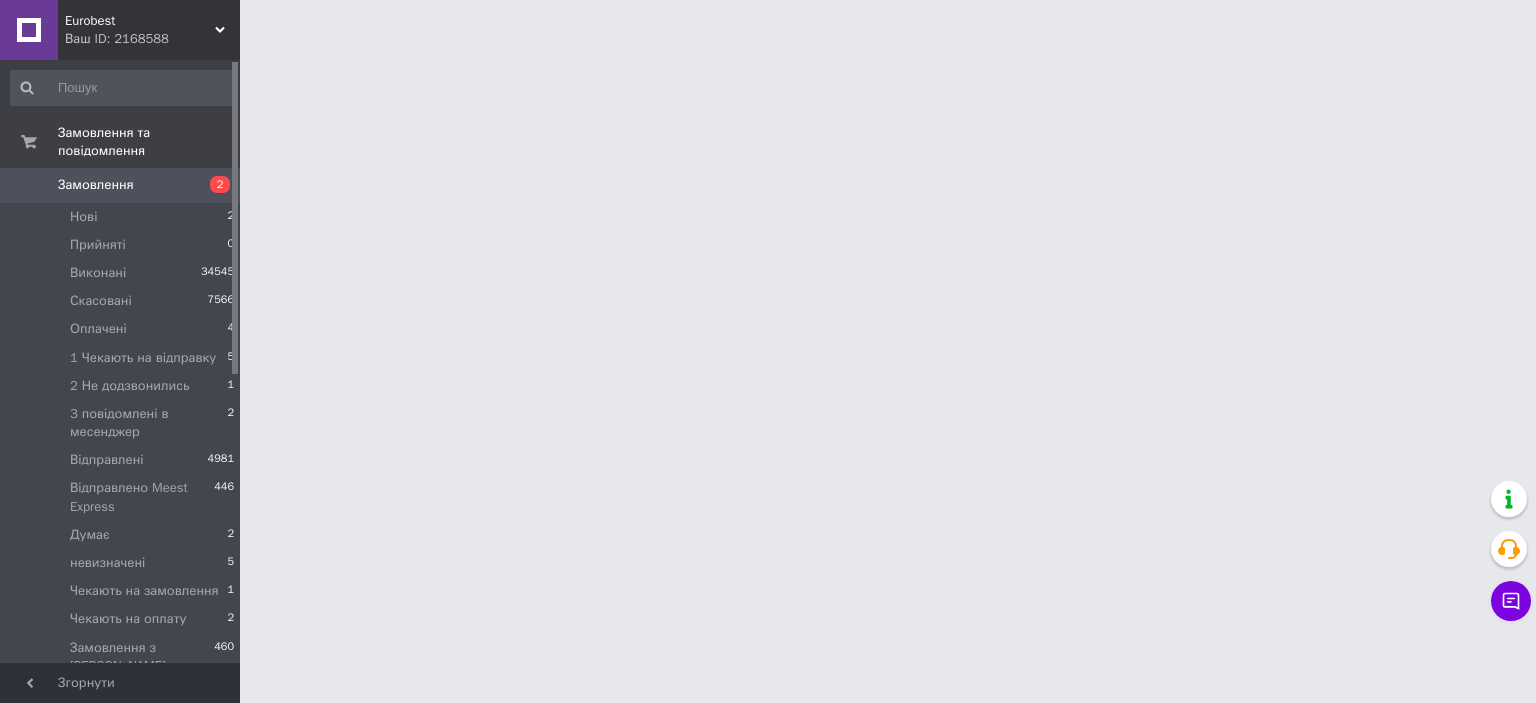click on "1 Чекають на відправку 5" at bounding box center [123, 358] 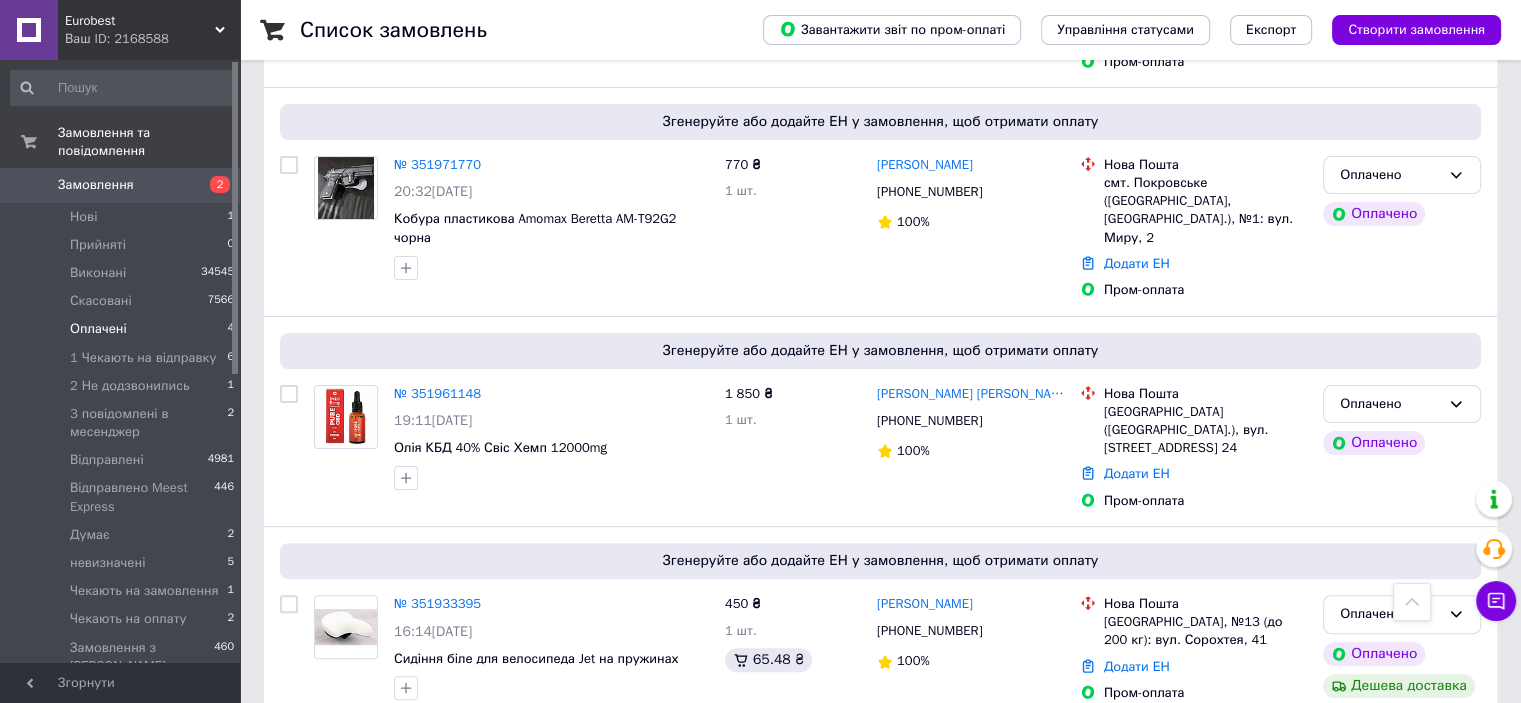 scroll, scrollTop: 429, scrollLeft: 0, axis: vertical 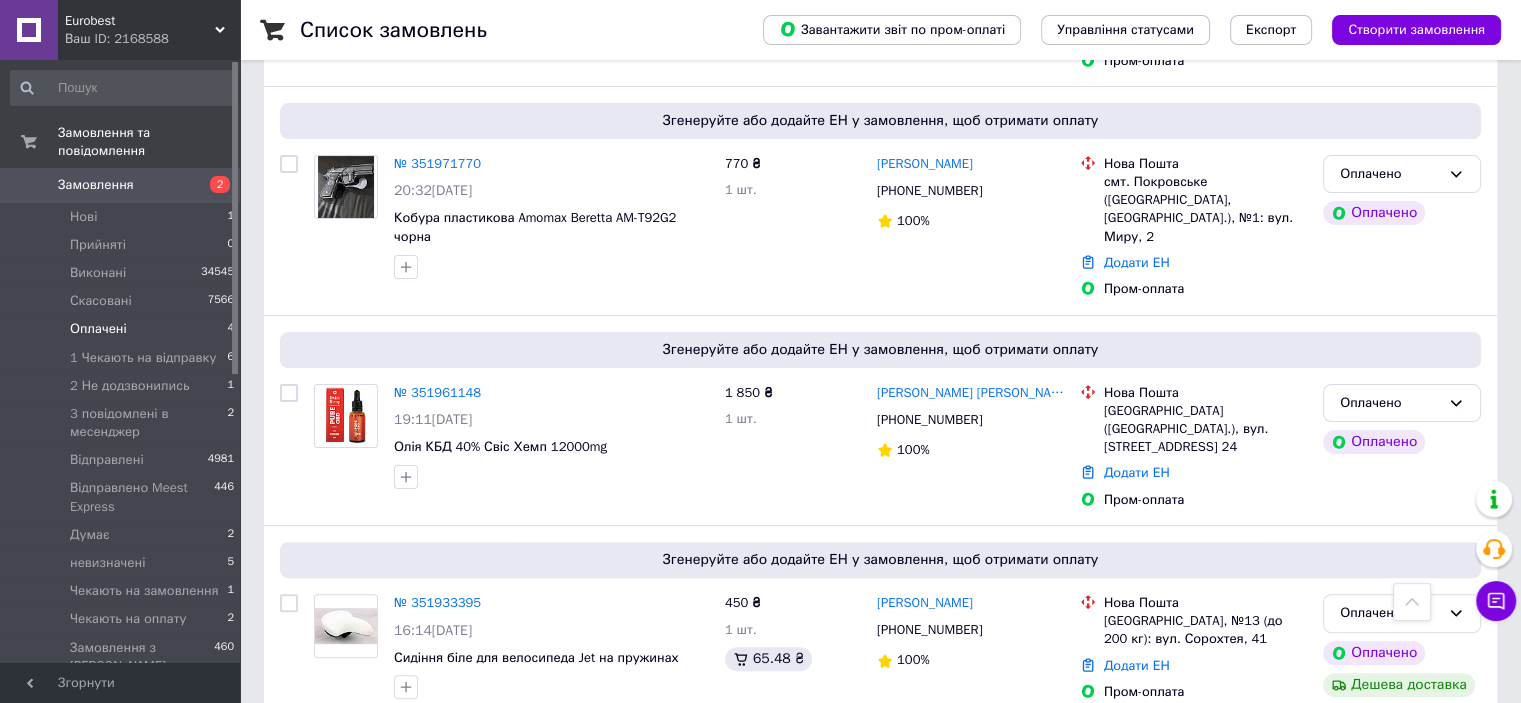 click on "Оплачено" at bounding box center [1390, 403] 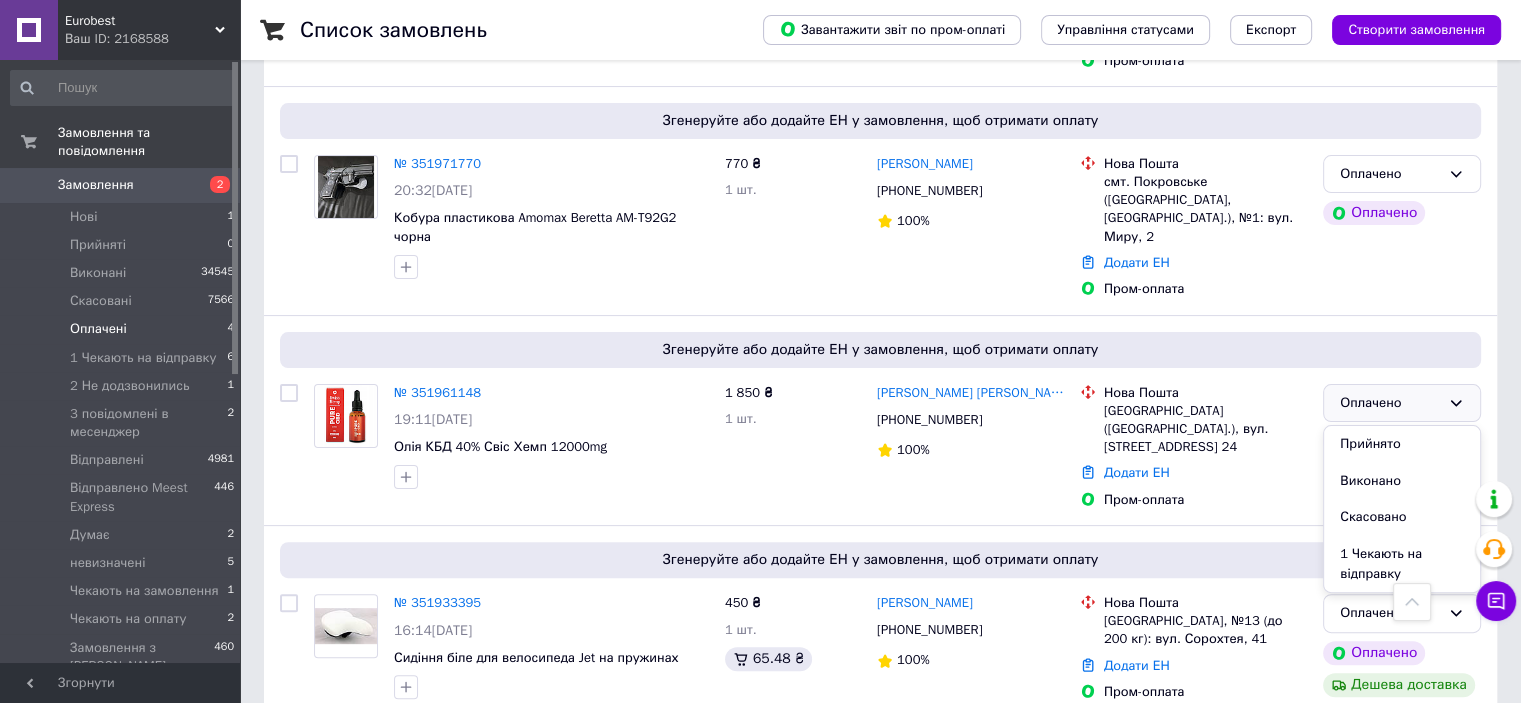 click on "1 Чекають на відправку" at bounding box center (1402, 564) 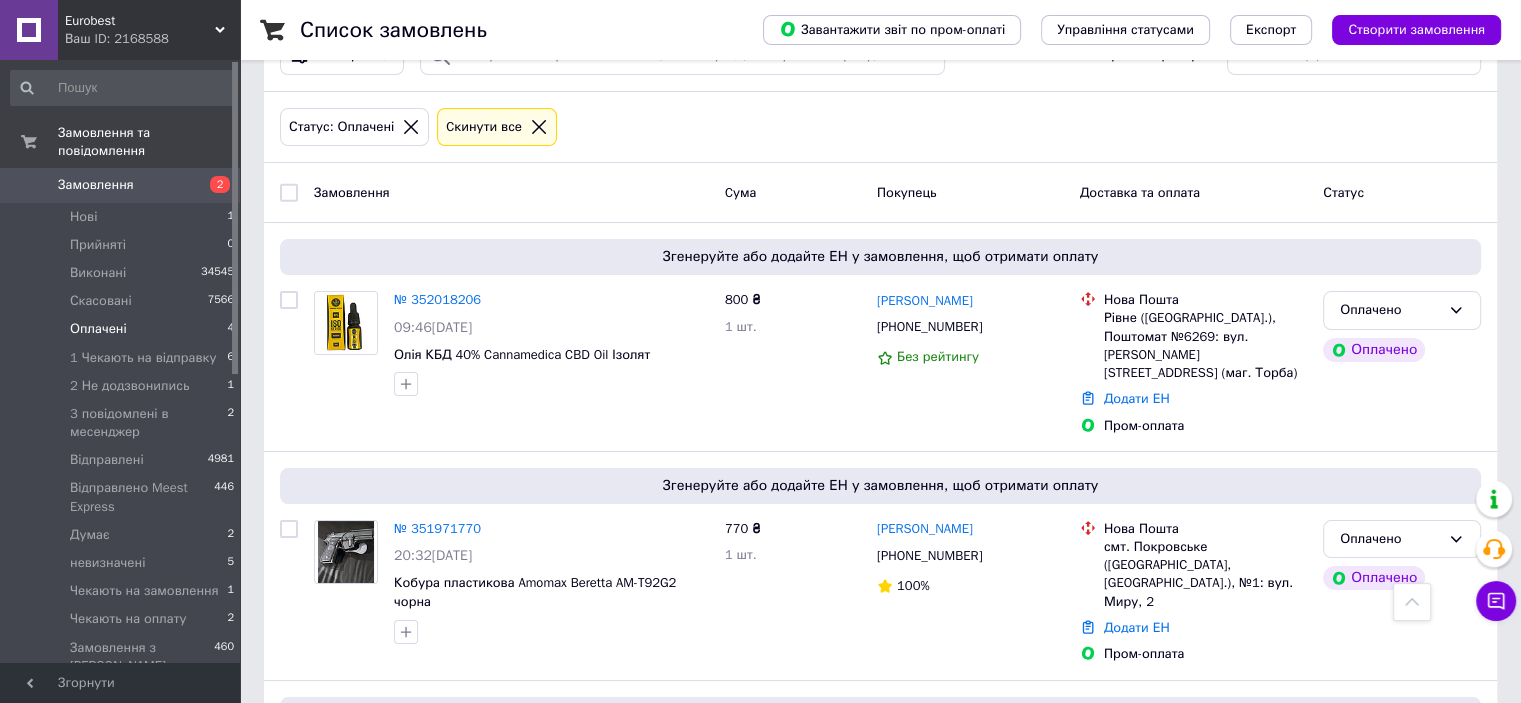 scroll, scrollTop: 29, scrollLeft: 0, axis: vertical 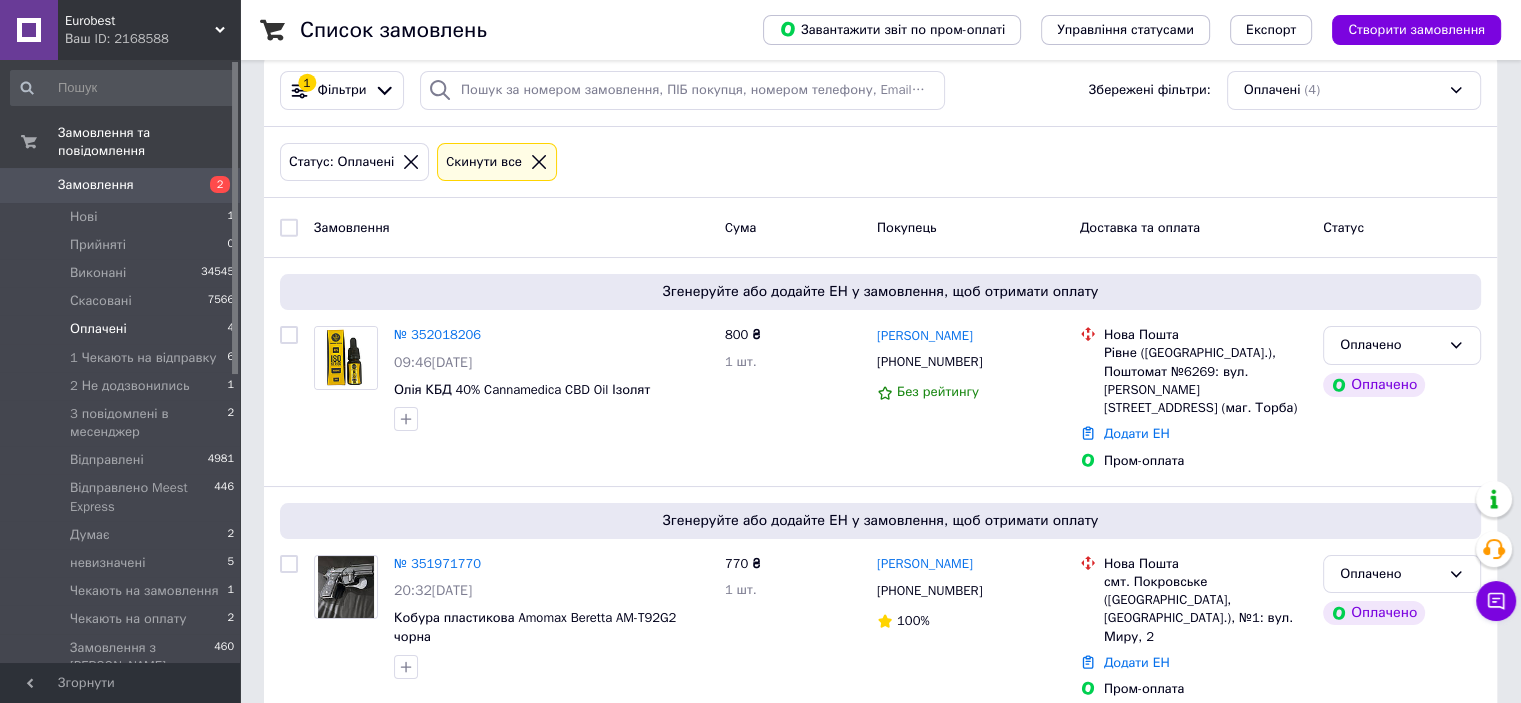click on "Оплачено" at bounding box center [1390, 345] 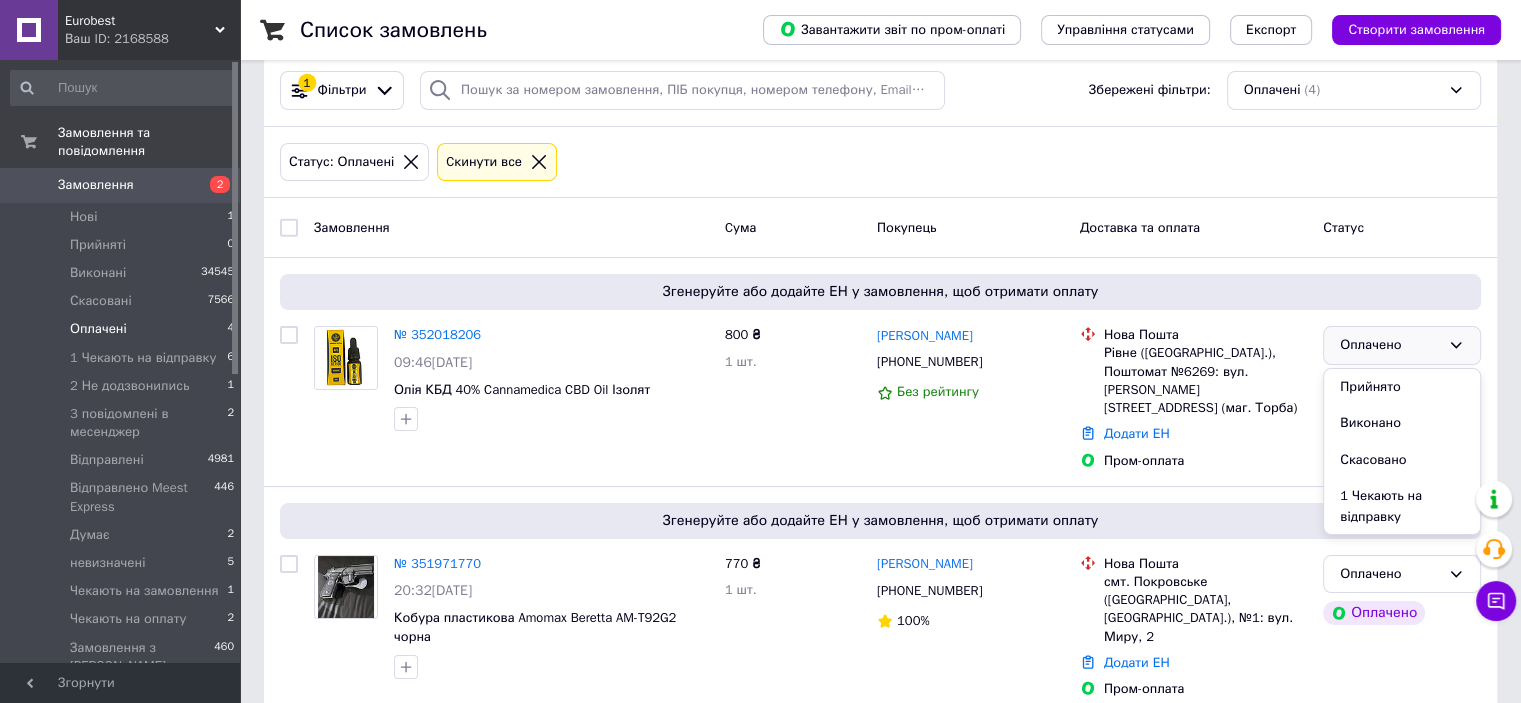 click on "1 Чекають на відправку" at bounding box center [1402, 506] 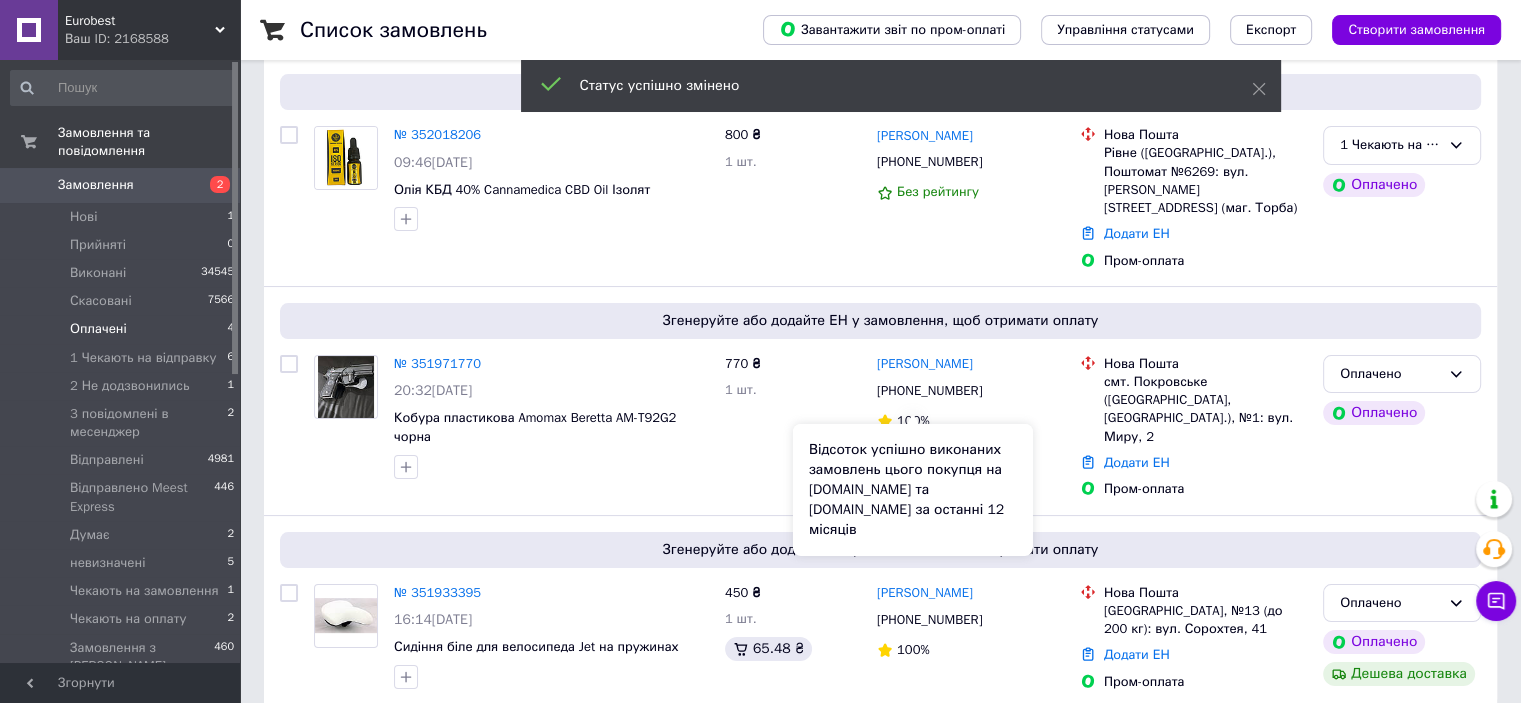 scroll, scrollTop: 236, scrollLeft: 0, axis: vertical 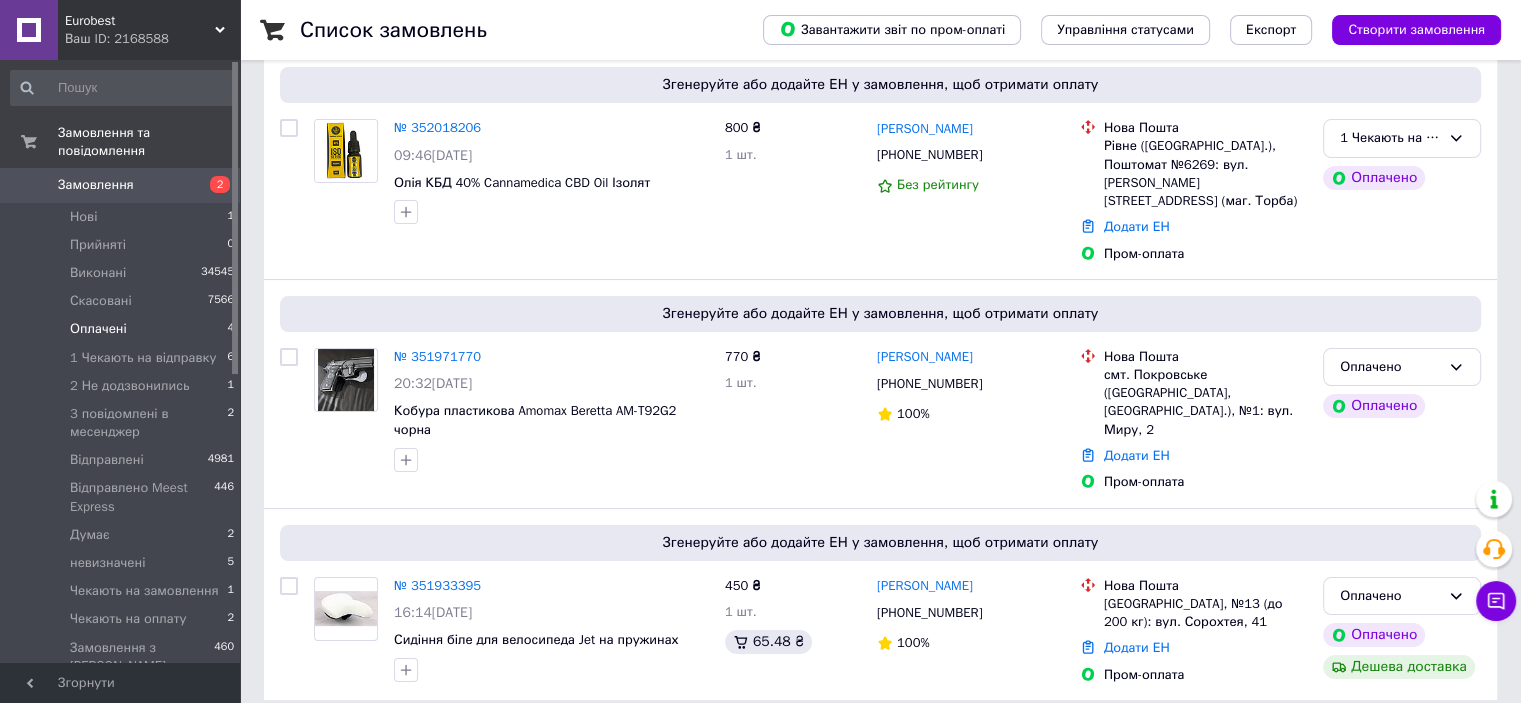 click on "Оплачено" at bounding box center [1390, 596] 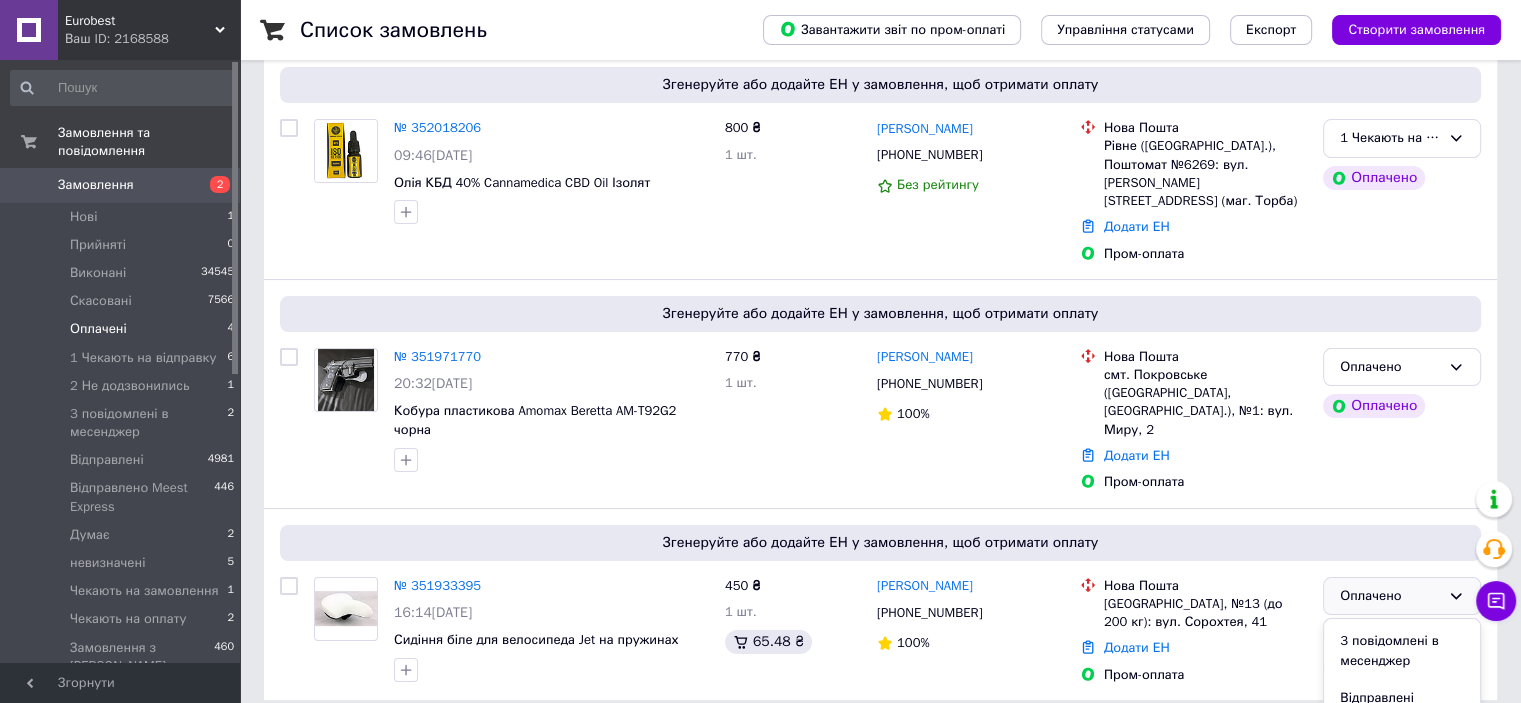 scroll, scrollTop: 100, scrollLeft: 0, axis: vertical 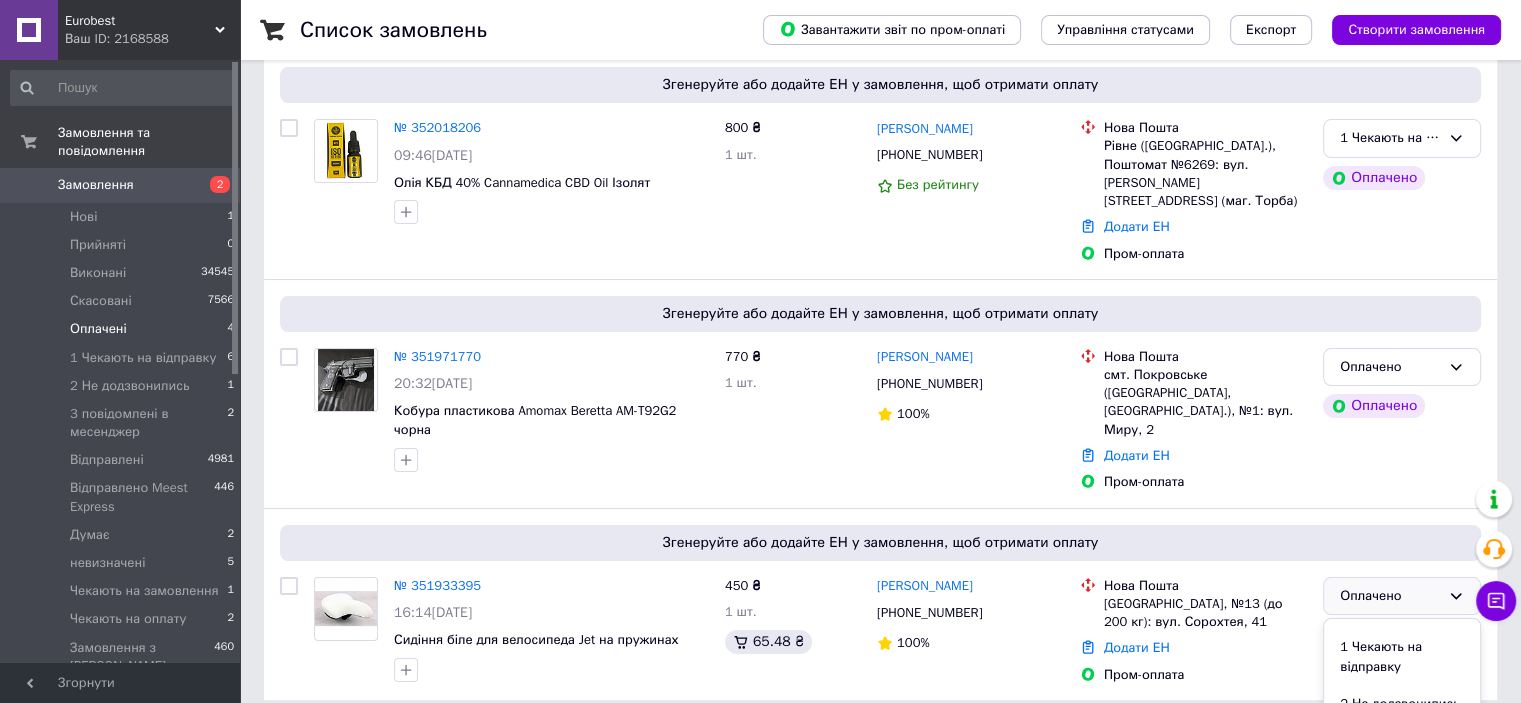 click on "1 Чекають на відправку" at bounding box center [1402, 657] 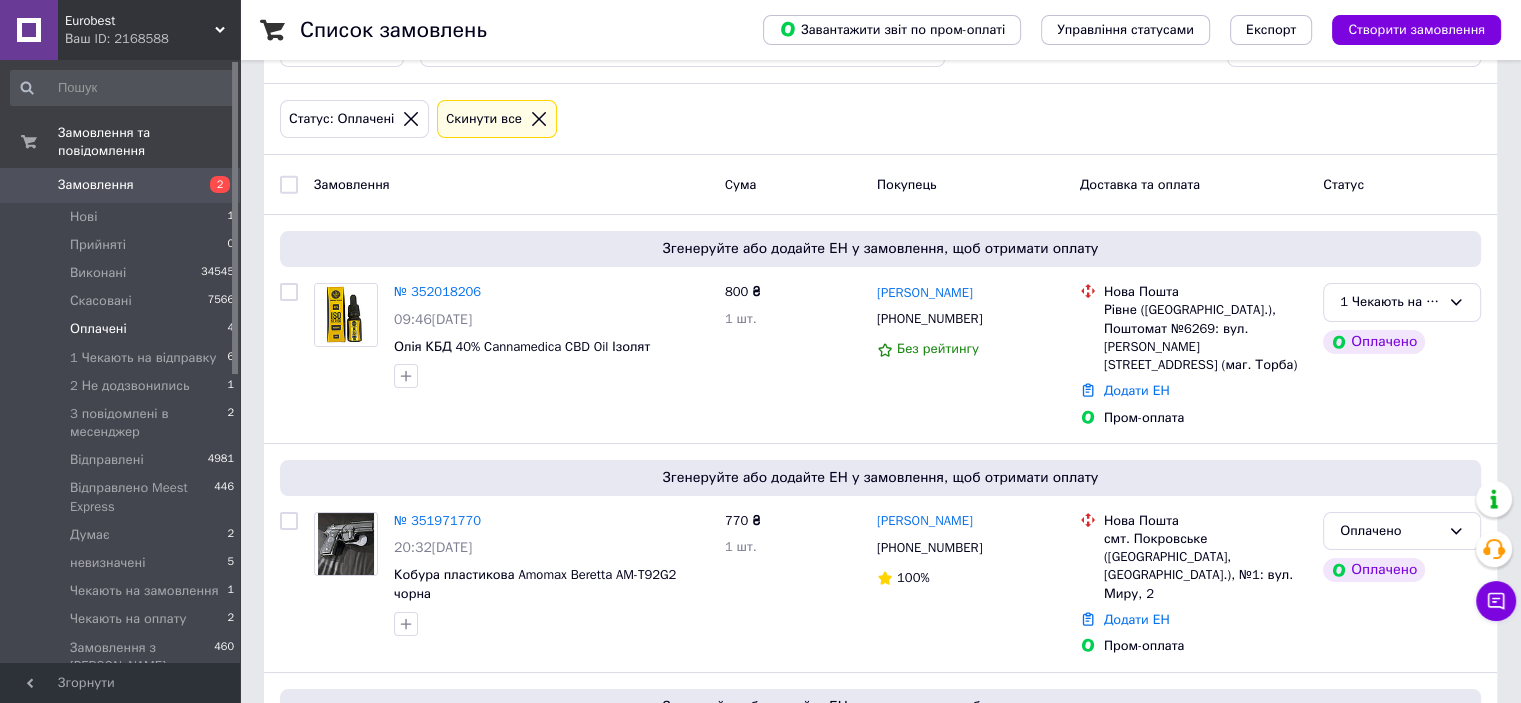 scroll, scrollTop: 0, scrollLeft: 0, axis: both 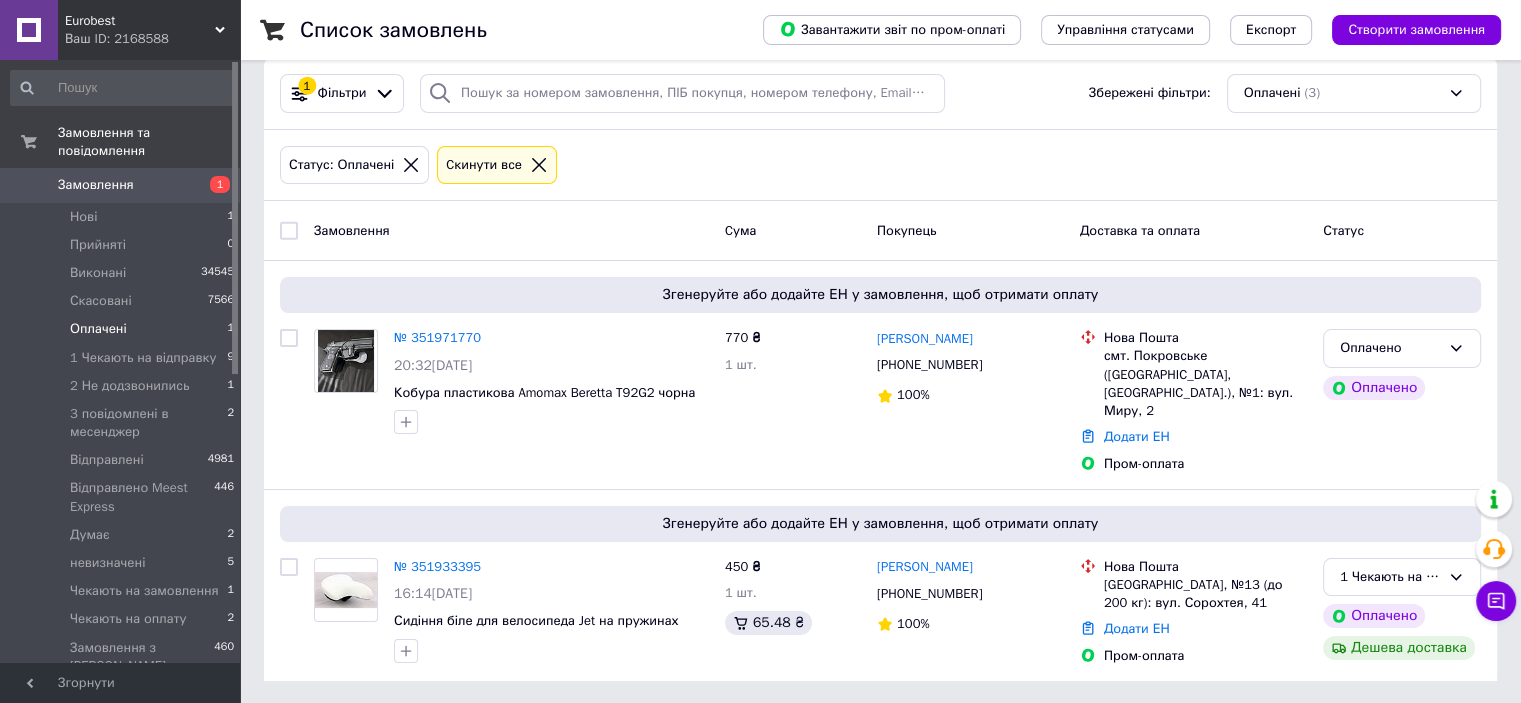 click on "Оплачено" at bounding box center [1390, 348] 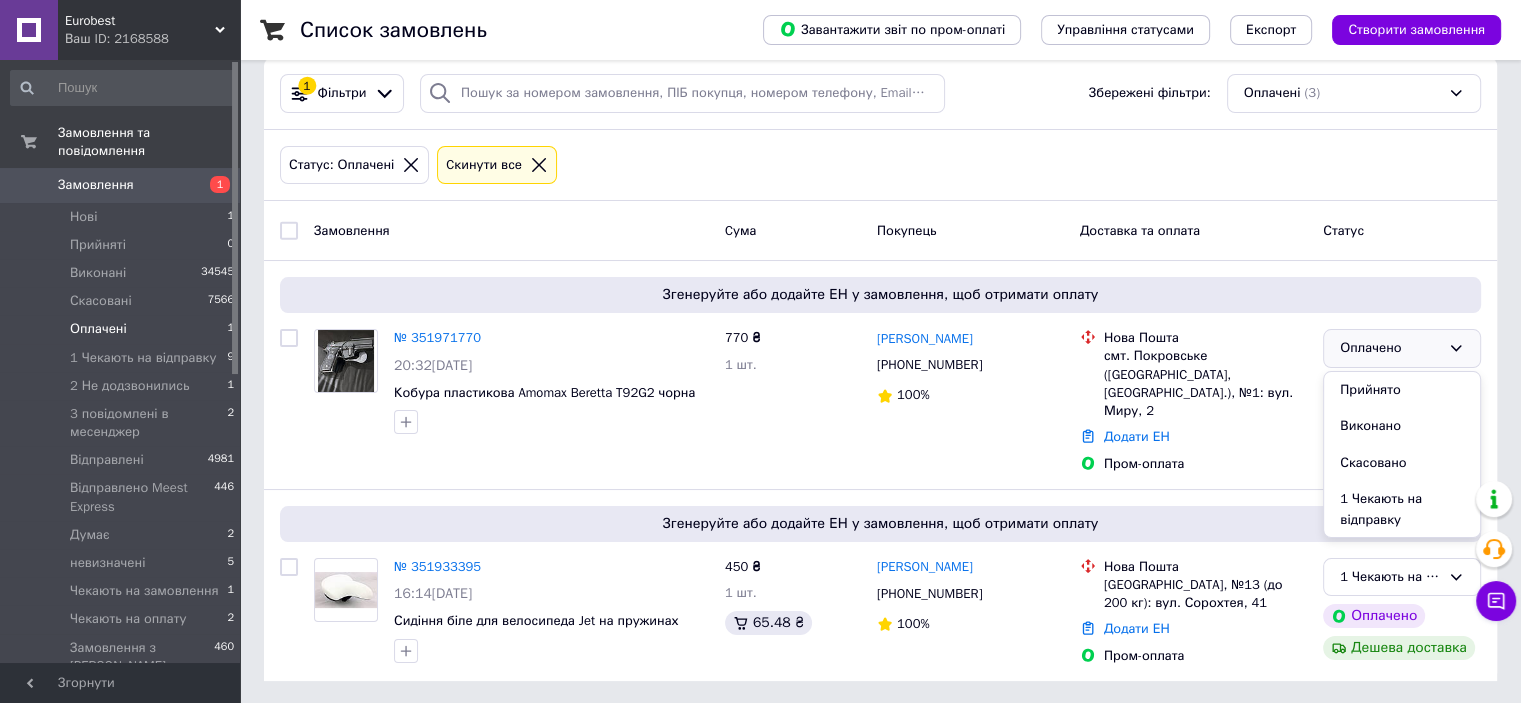 click on "1 Чекають на відправку" at bounding box center (1402, 509) 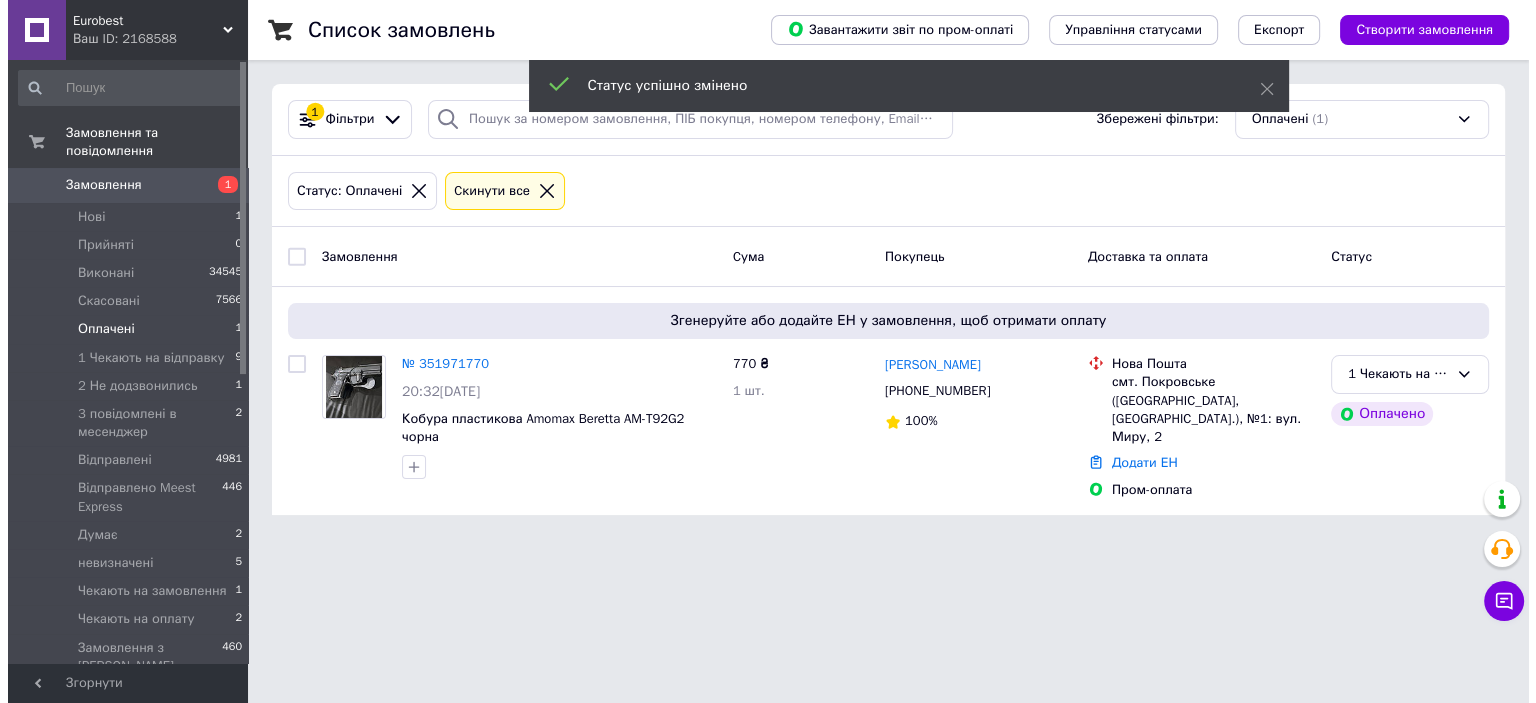scroll, scrollTop: 0, scrollLeft: 0, axis: both 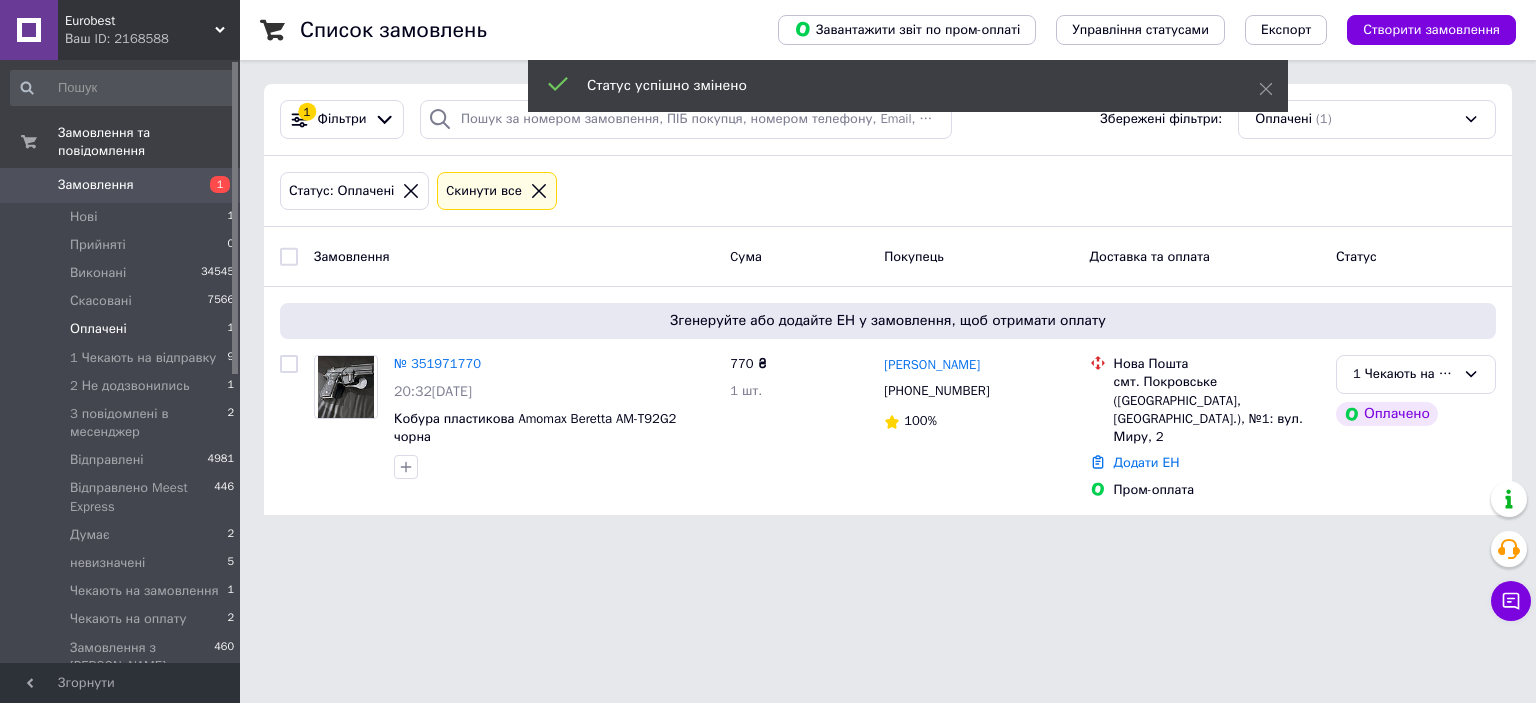 click on "Нові" at bounding box center (83, 217) 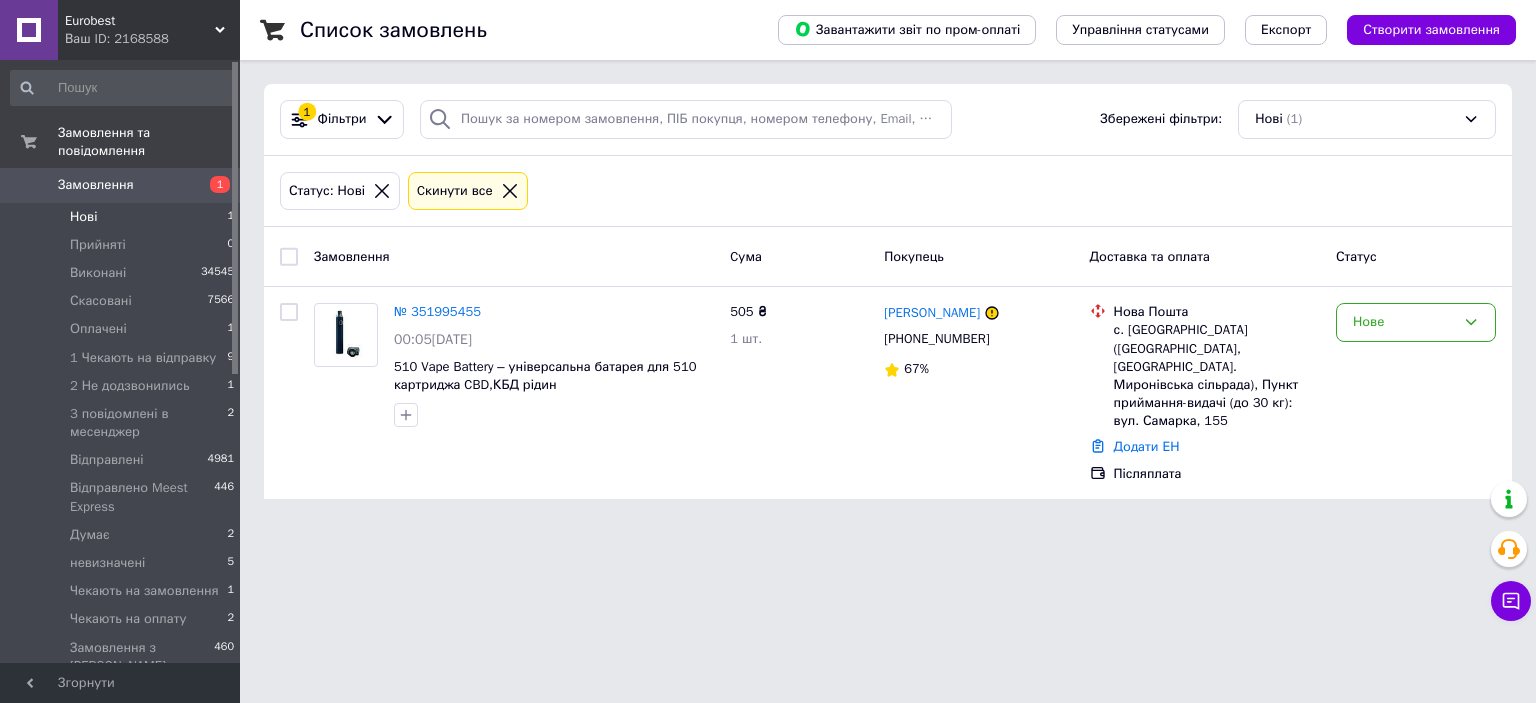 click on "Ваш ID: 2168588" at bounding box center [152, 39] 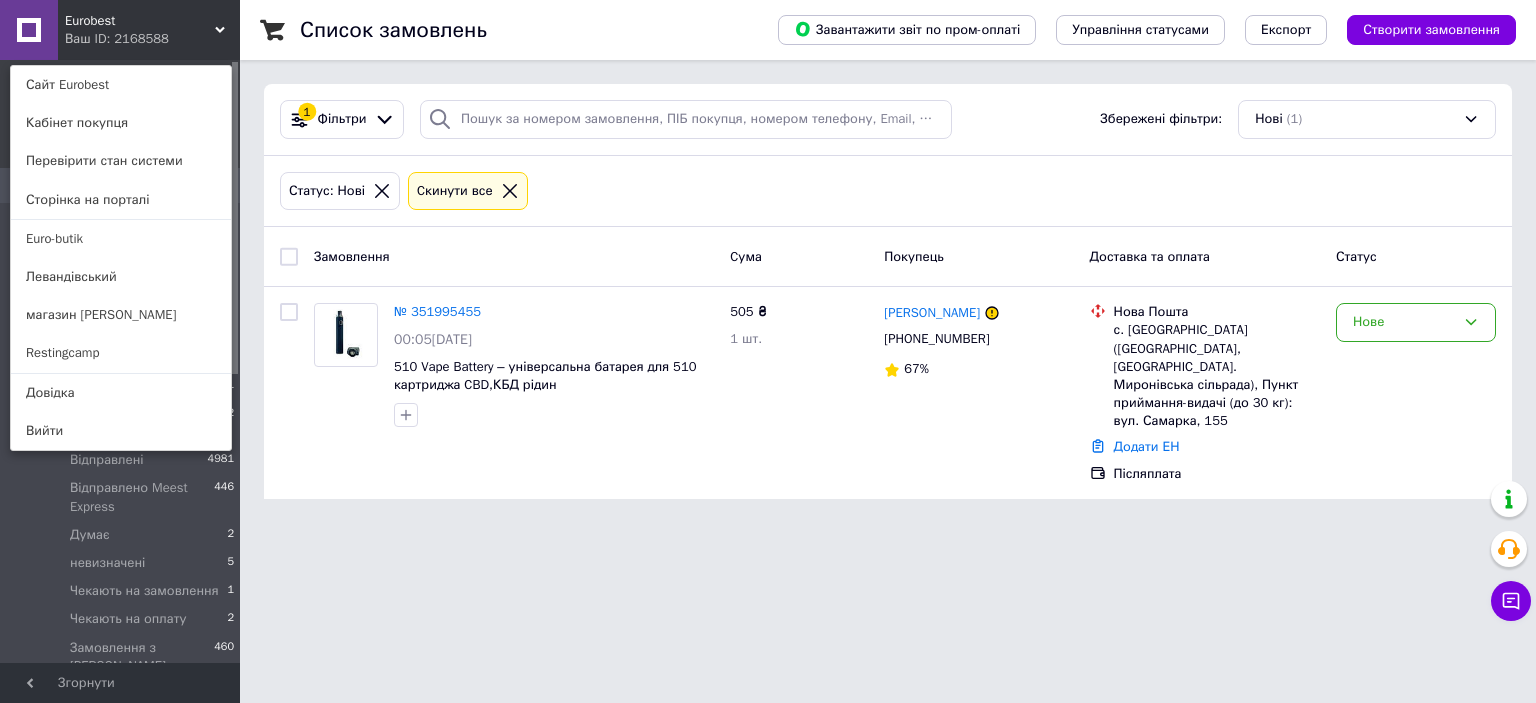 click on "магазин [PERSON_NAME]" at bounding box center [121, 315] 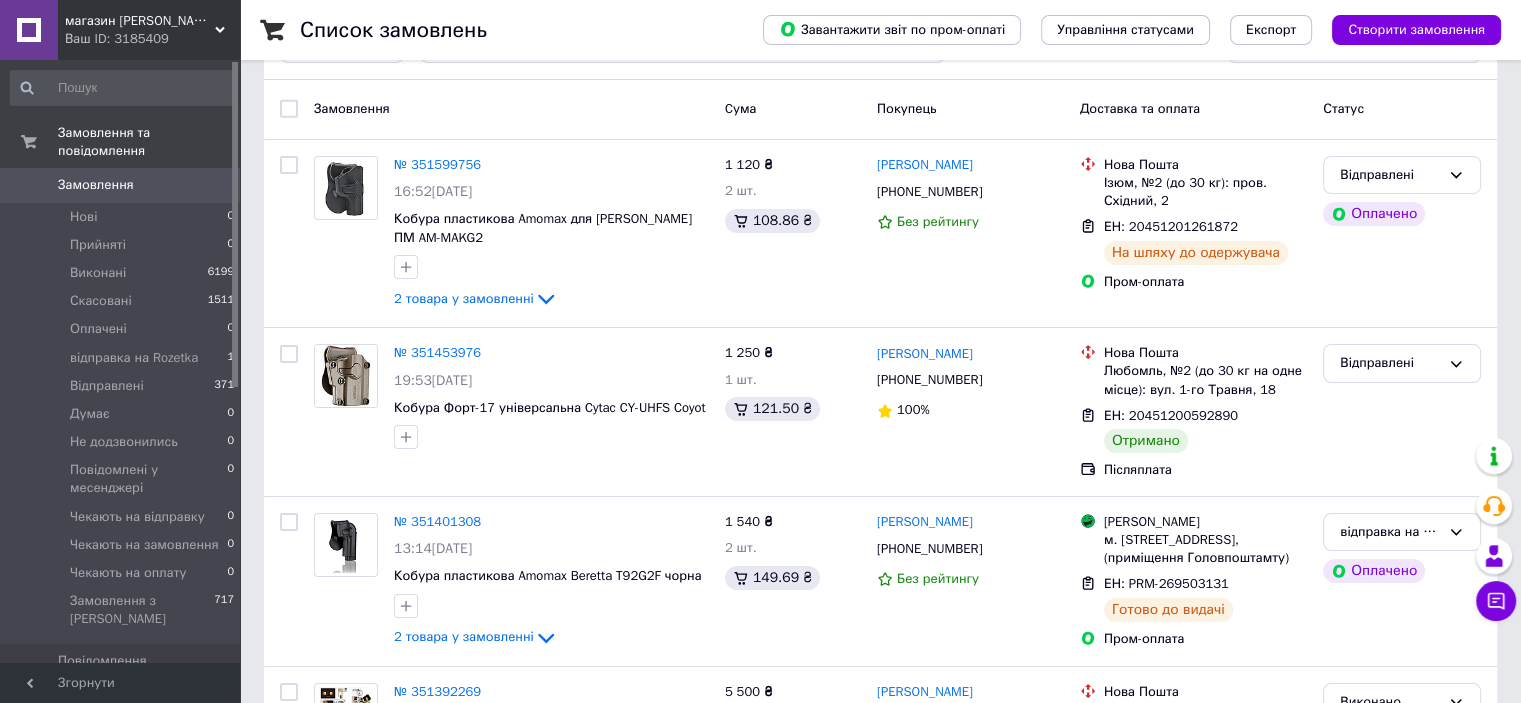 scroll, scrollTop: 200, scrollLeft: 0, axis: vertical 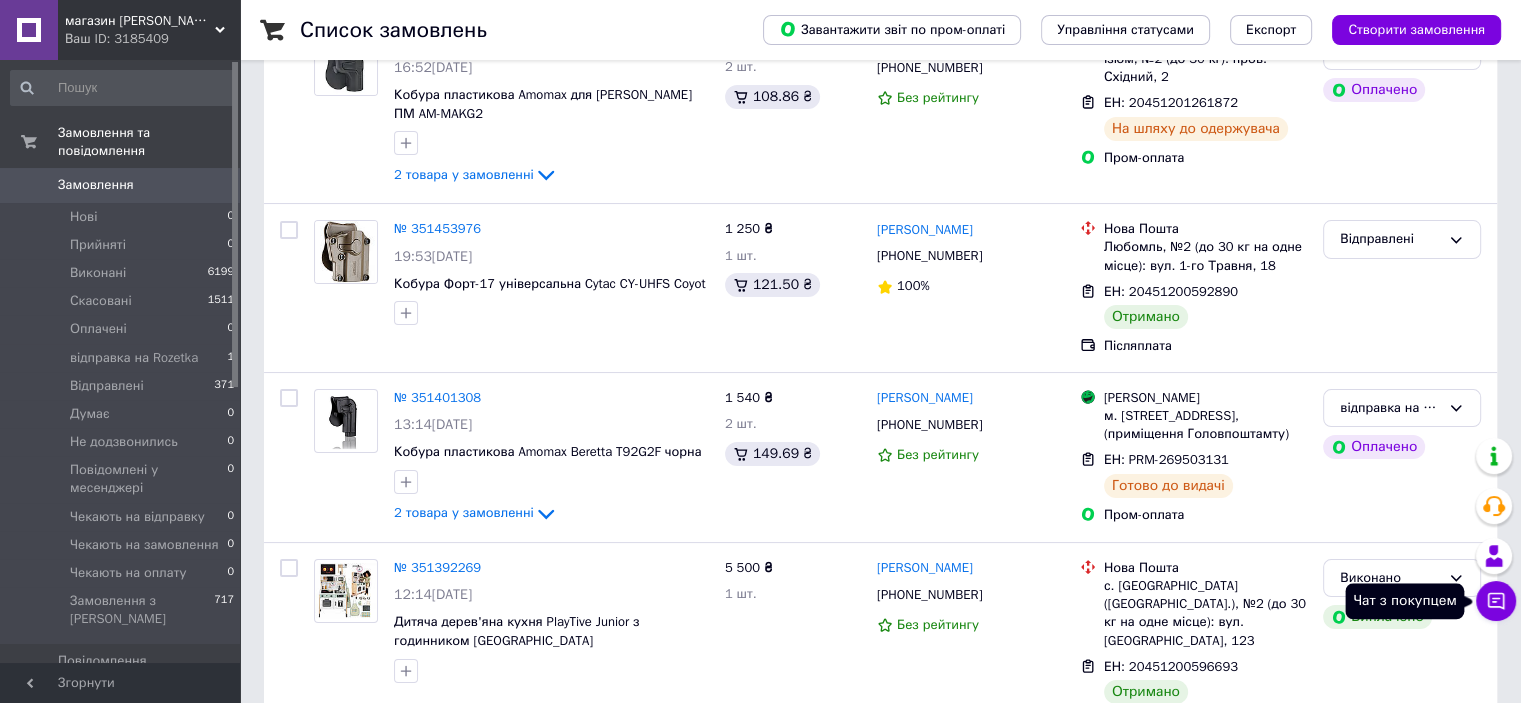 click 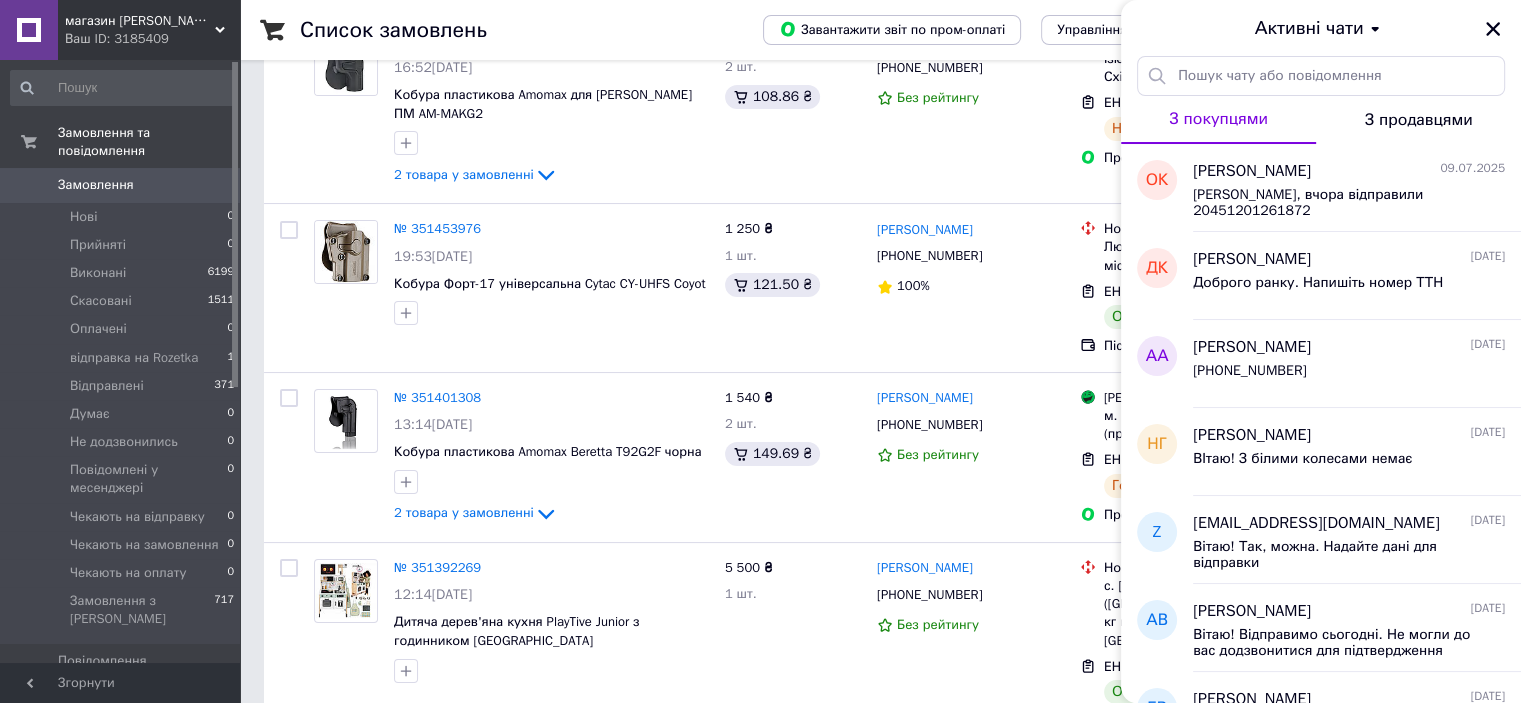 click 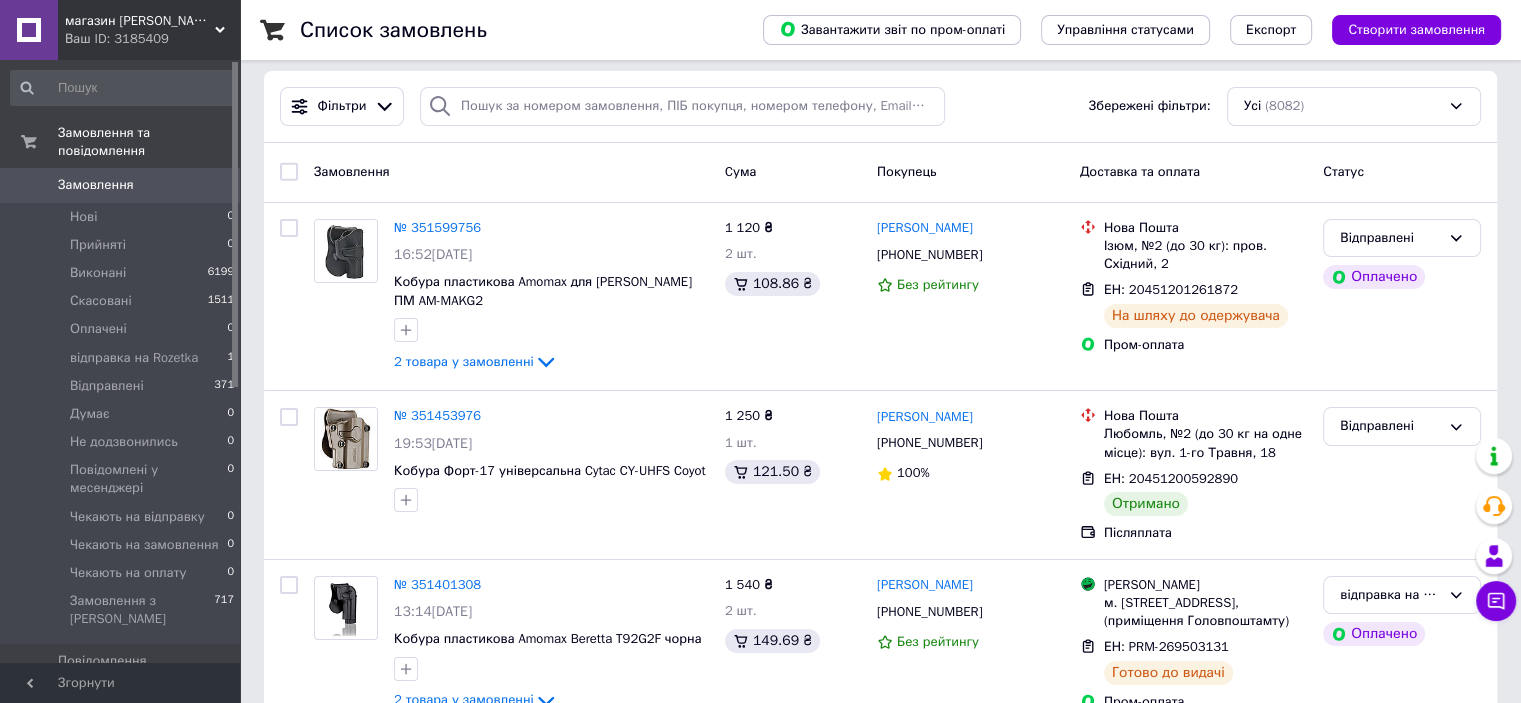 scroll, scrollTop: 0, scrollLeft: 0, axis: both 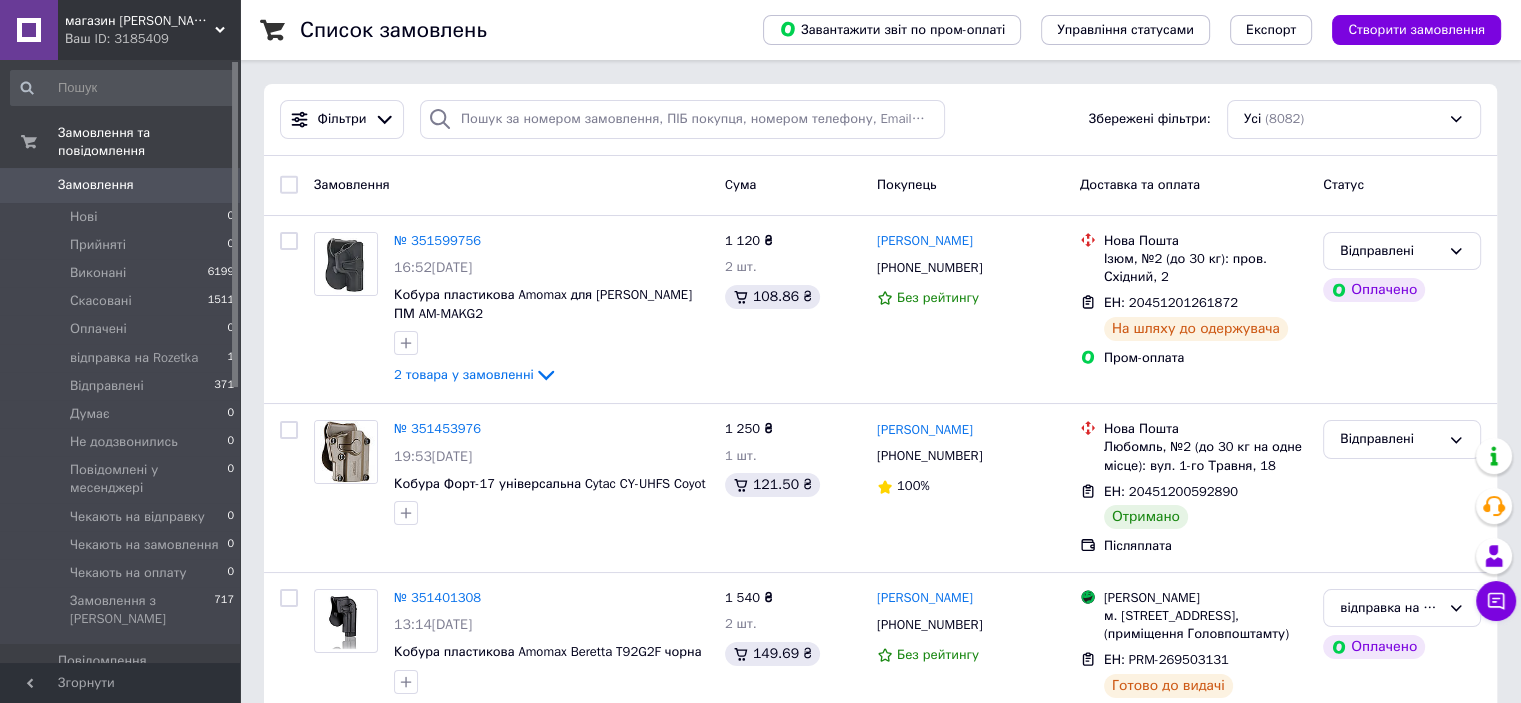 click on "магазин Левко Ваш ID: 3185409" at bounding box center [149, 30] 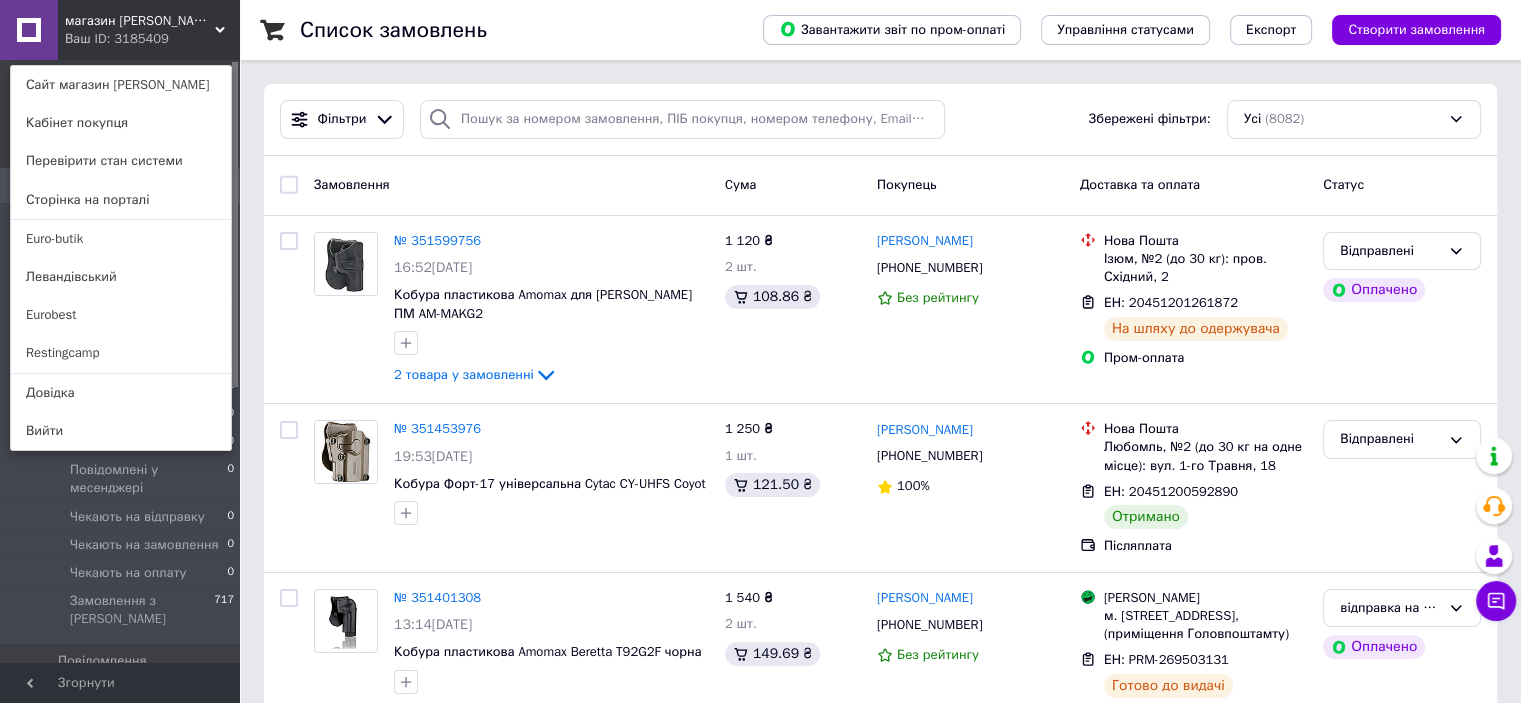 click on "Левандівський" at bounding box center (121, 277) 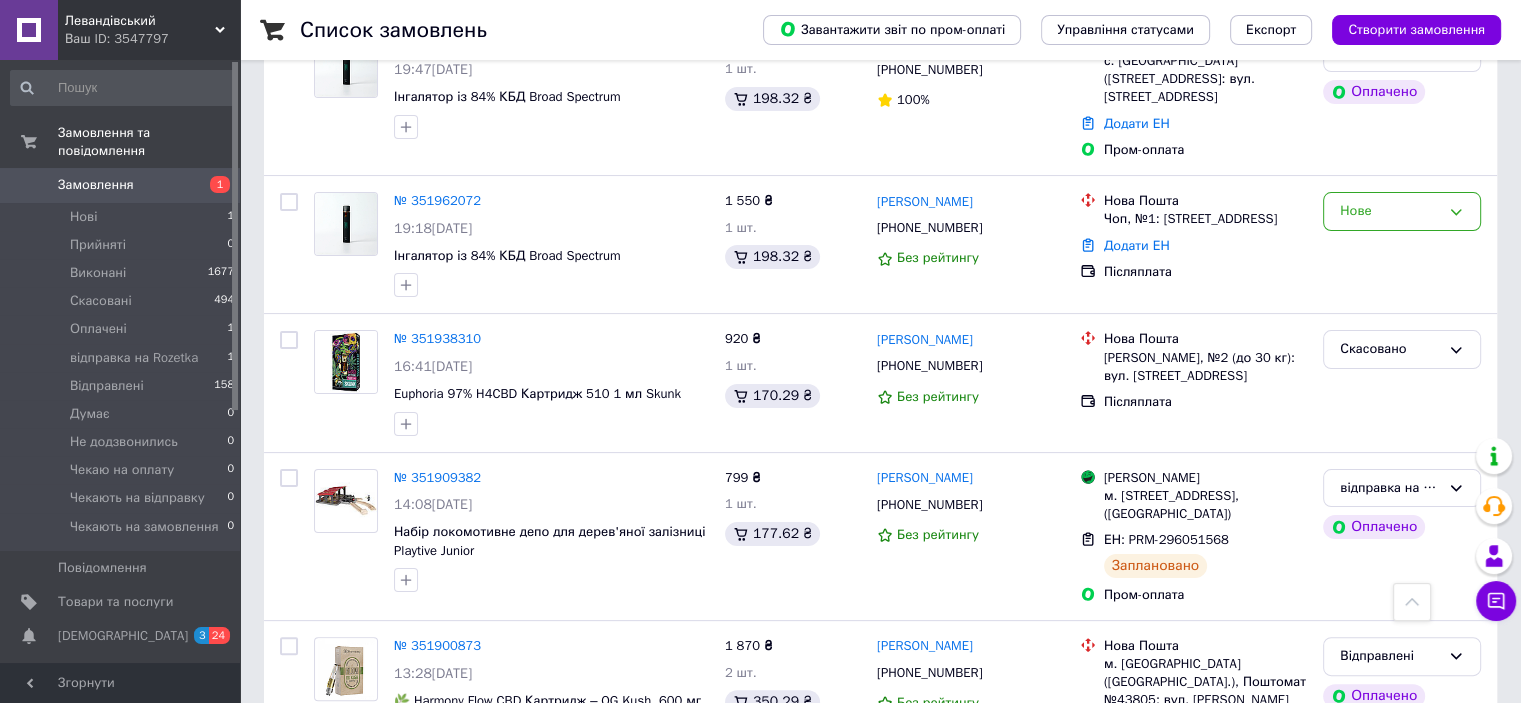 scroll, scrollTop: 200, scrollLeft: 0, axis: vertical 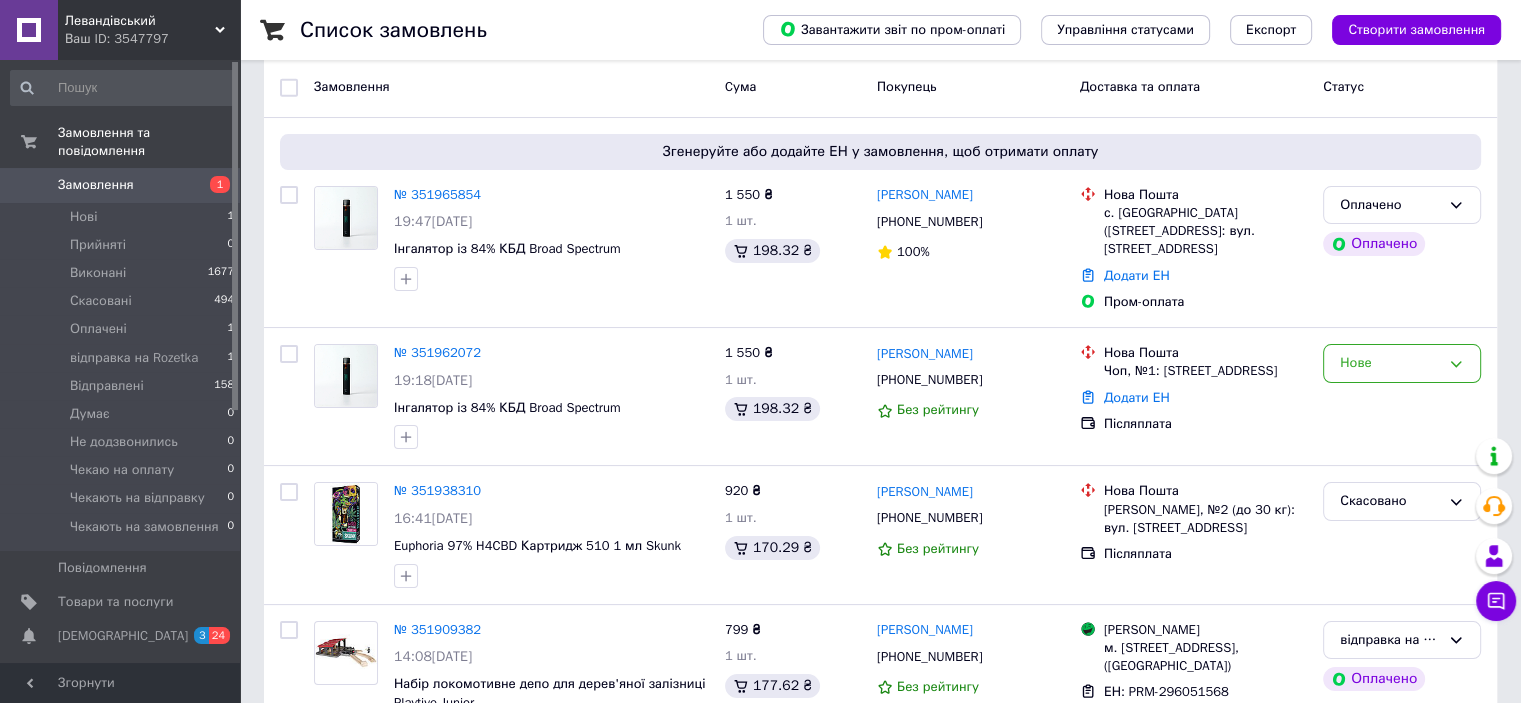 click on "Оплачено" at bounding box center (1390, 205) 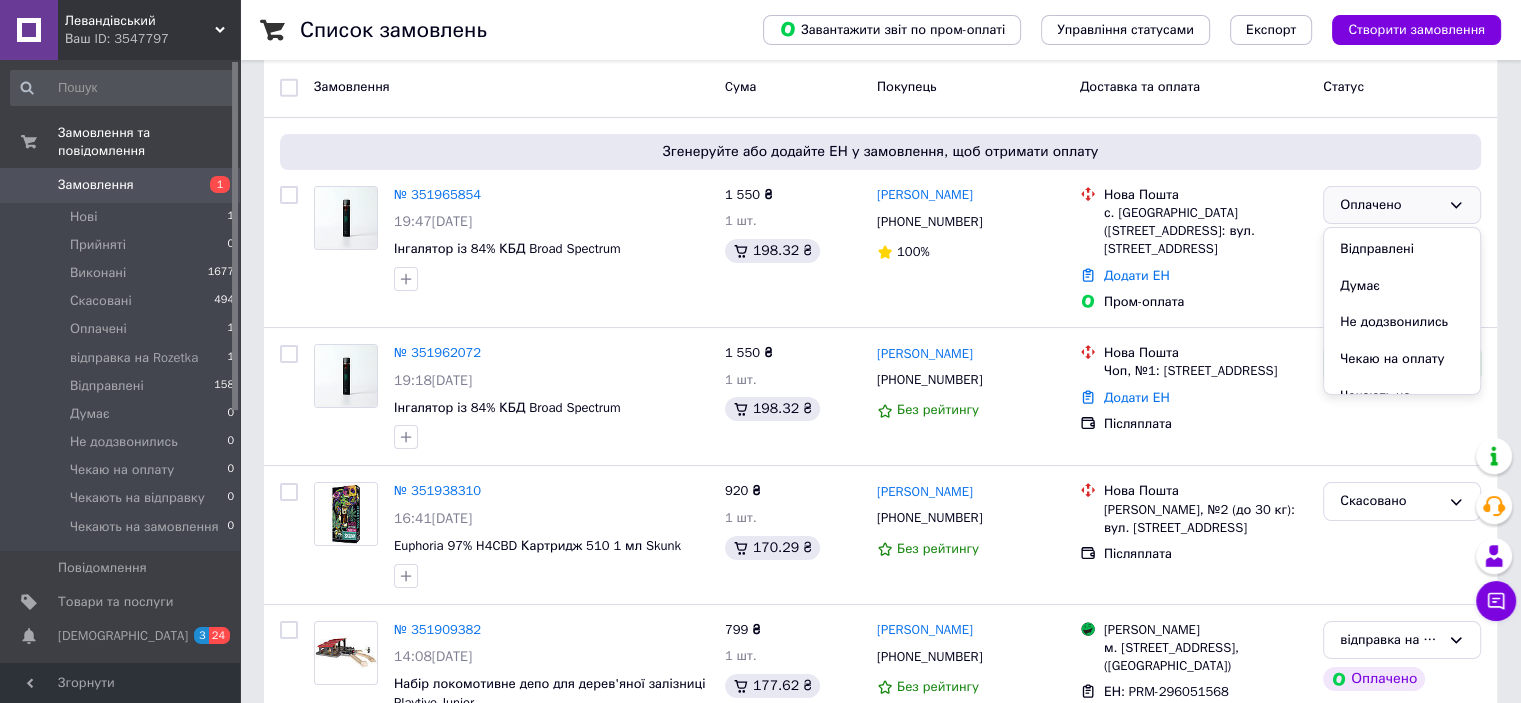 scroll, scrollTop: 200, scrollLeft: 0, axis: vertical 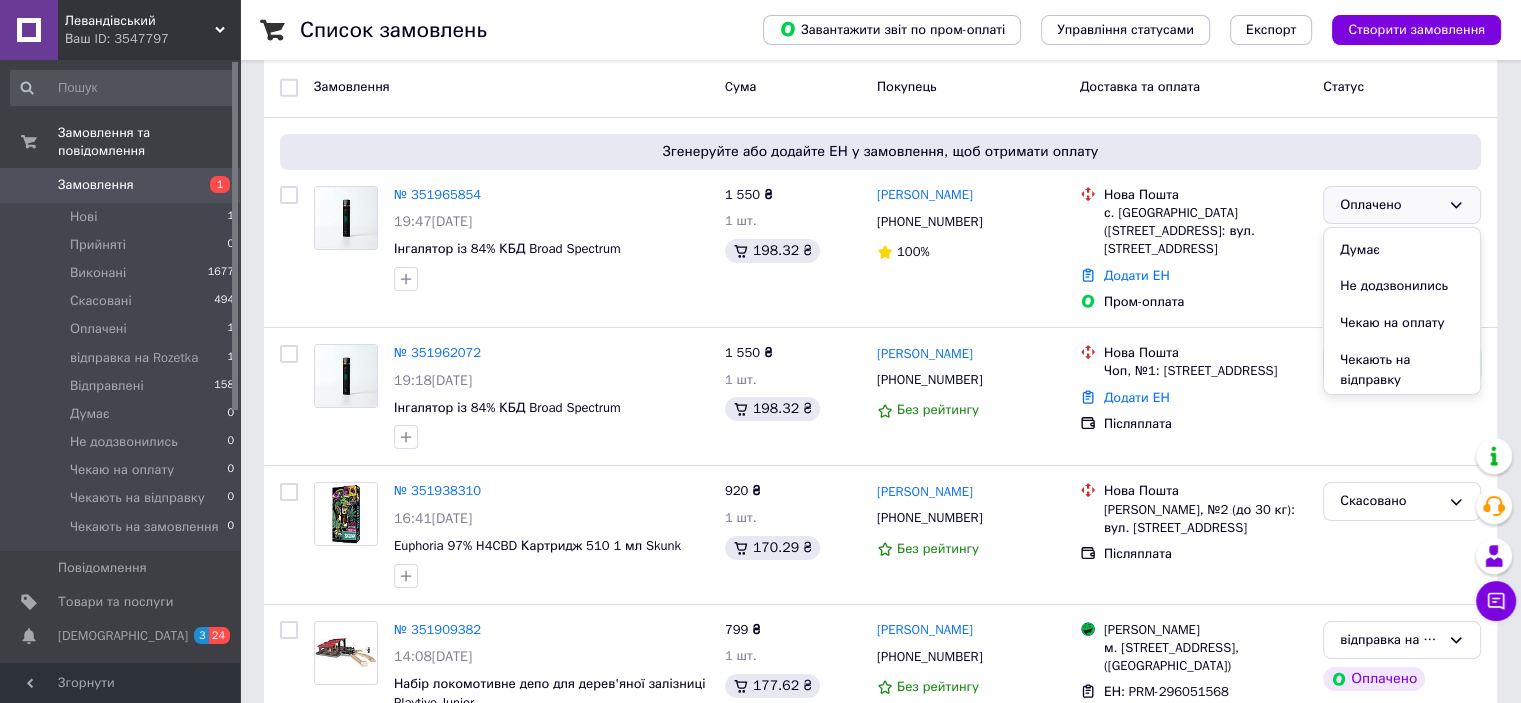 click on "Чекають на відправку" at bounding box center (1402, 370) 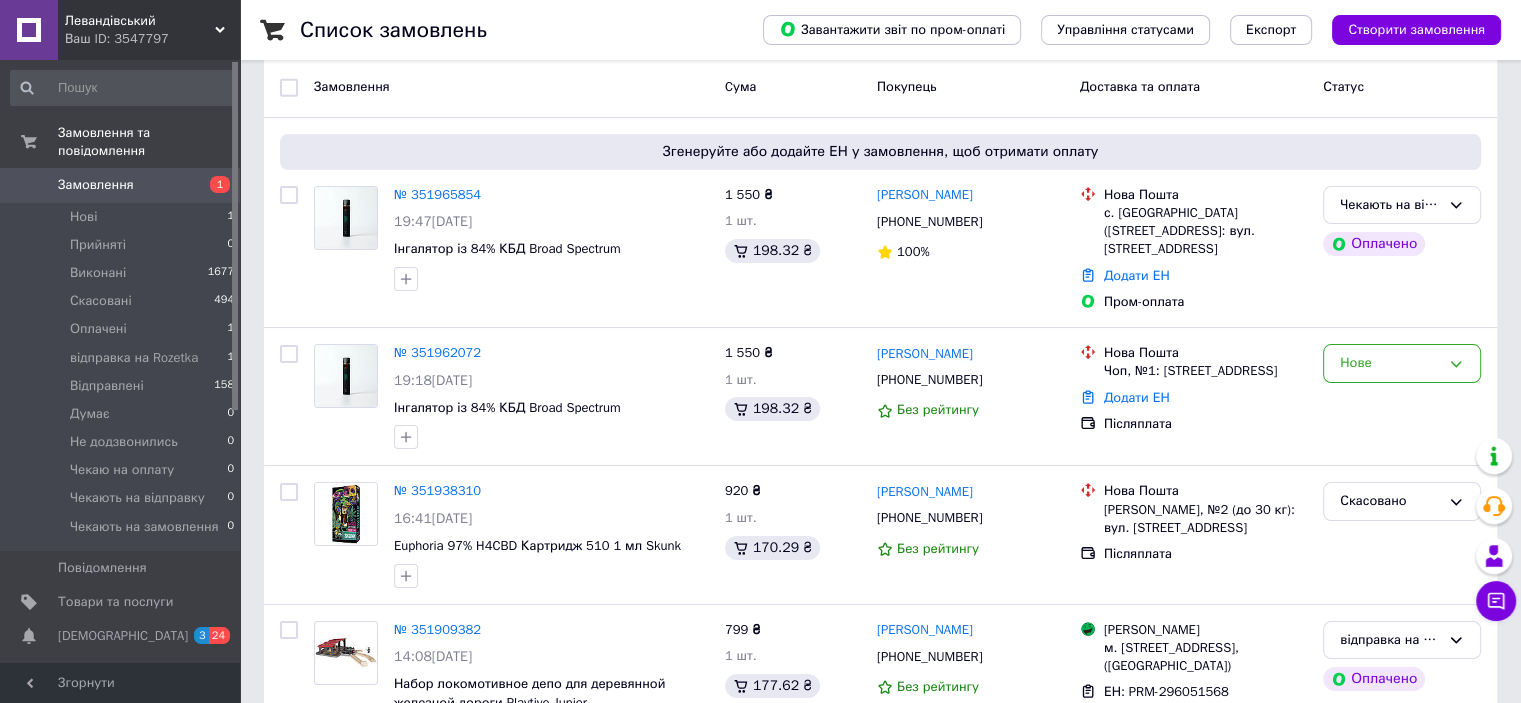 click on "№ 351962072" at bounding box center [437, 352] 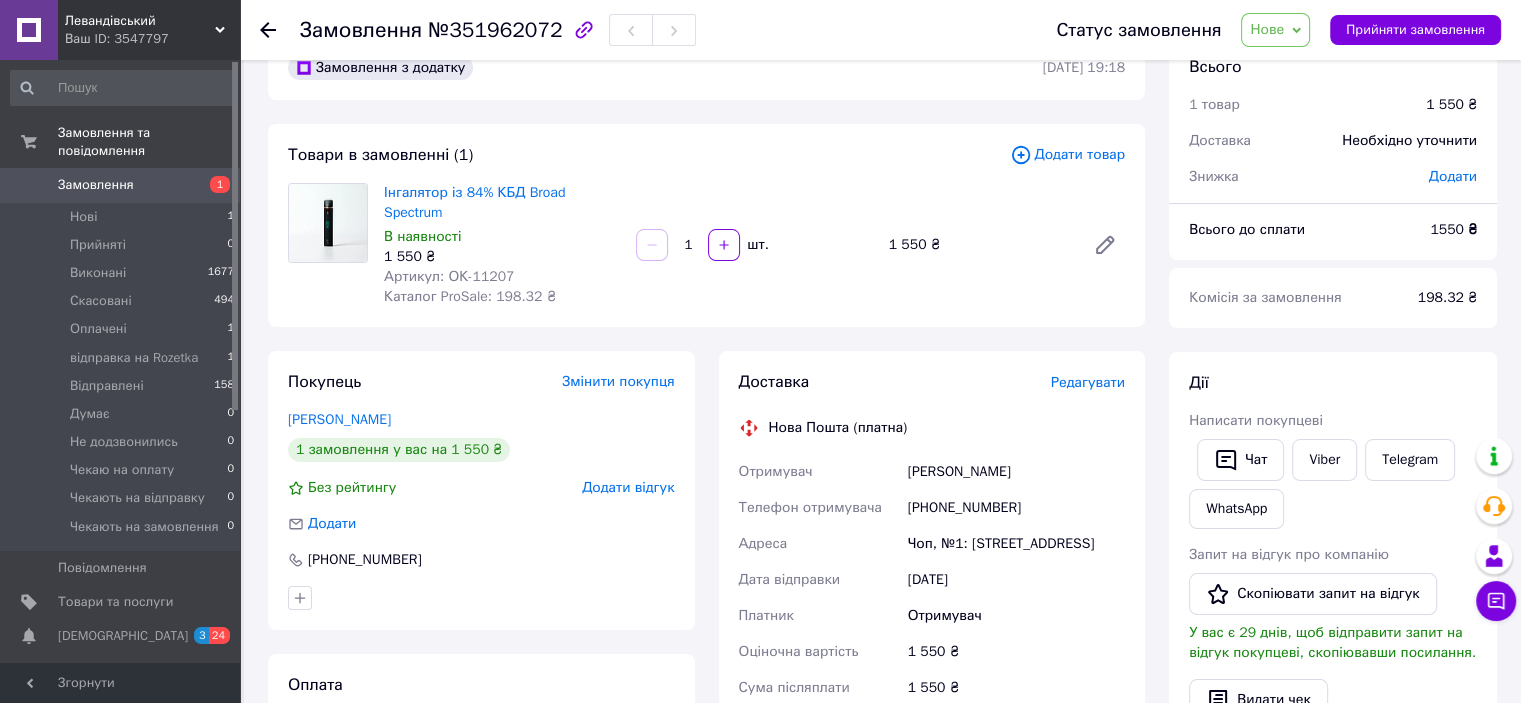 scroll, scrollTop: 0, scrollLeft: 0, axis: both 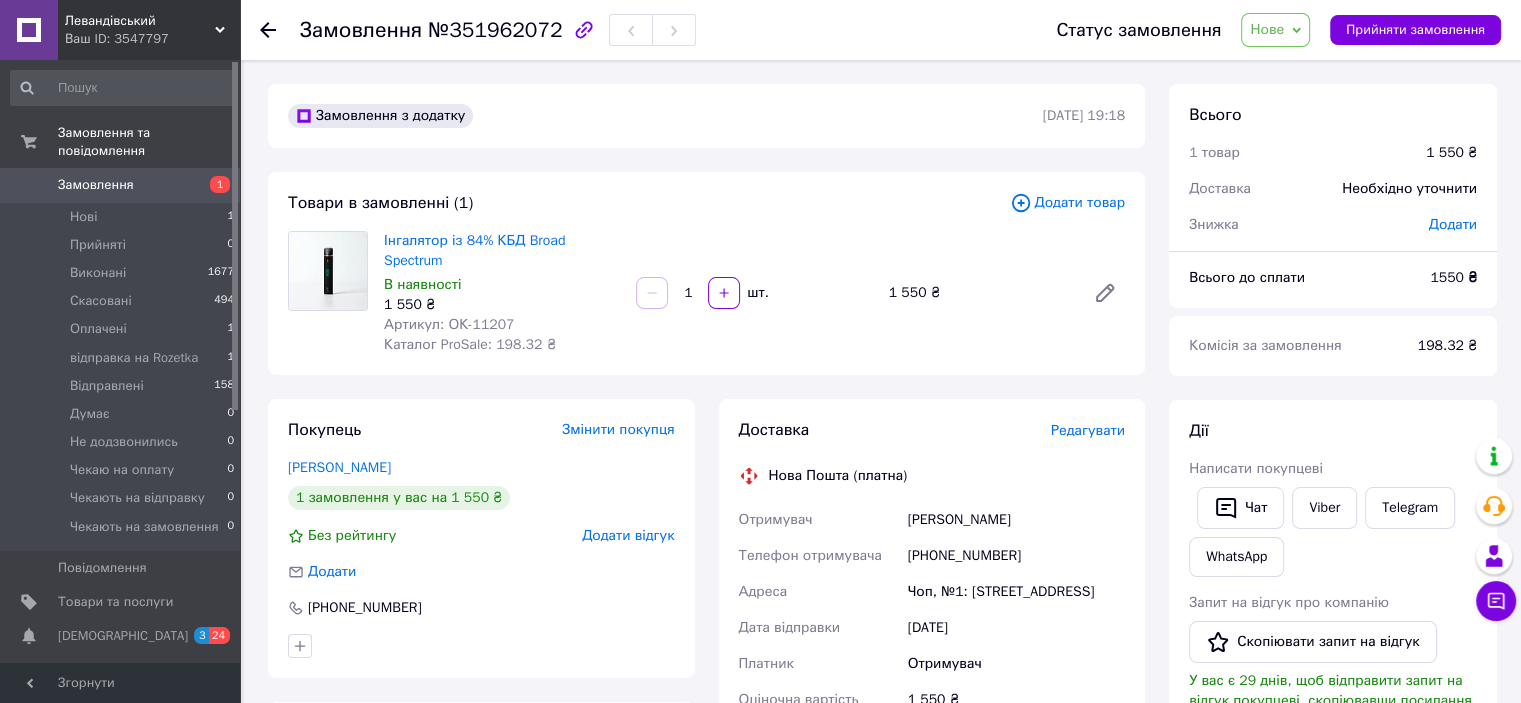 click on "Нове" at bounding box center [1267, 29] 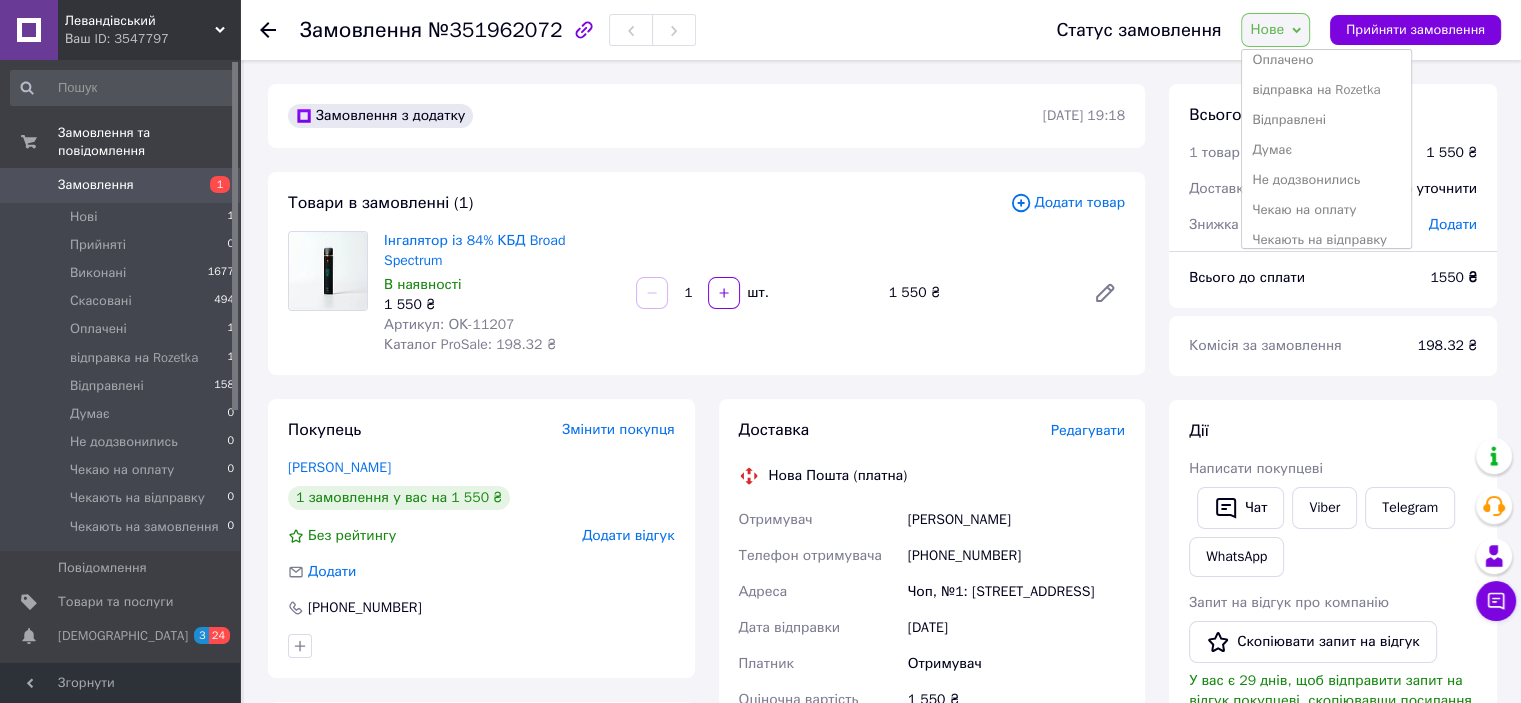 scroll, scrollTop: 141, scrollLeft: 0, axis: vertical 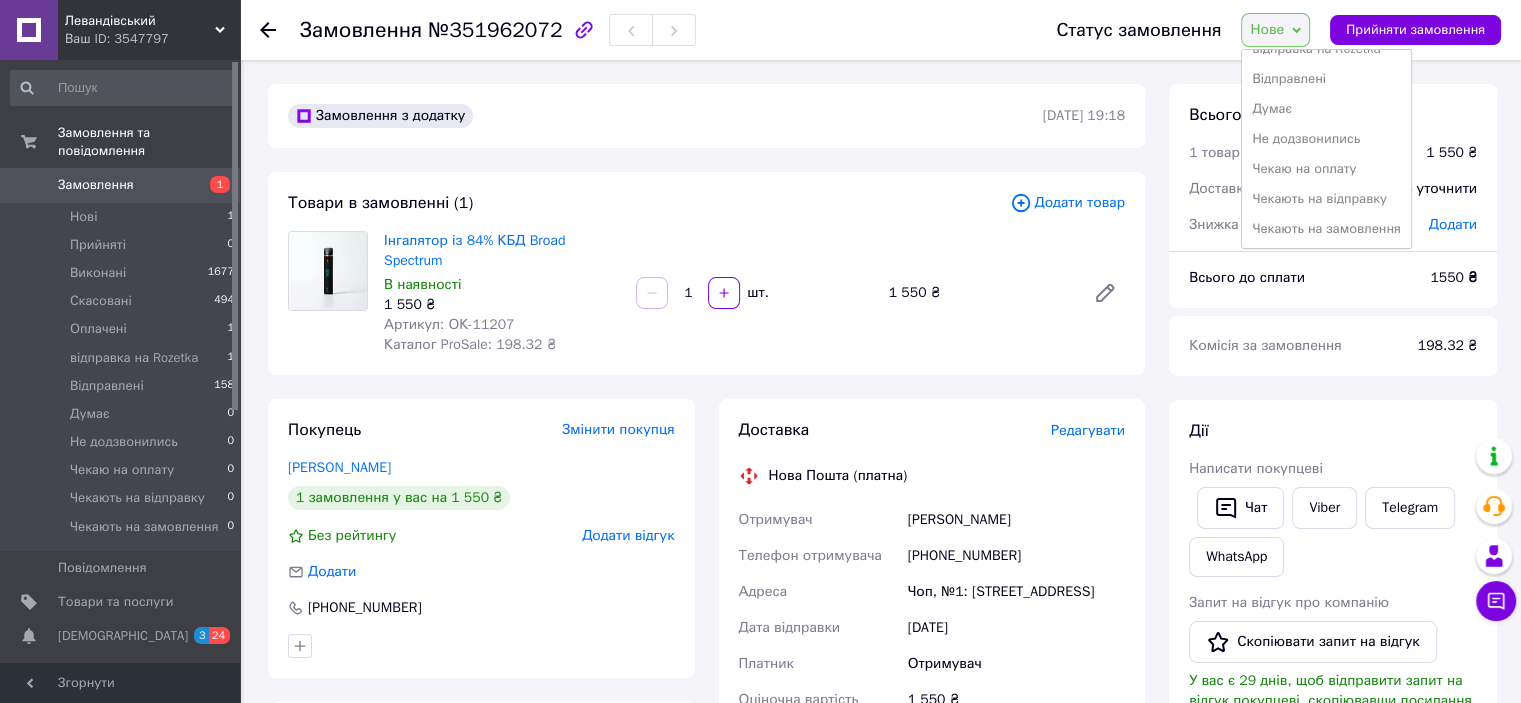 click on "Чекають на відправку" at bounding box center [1326, 199] 